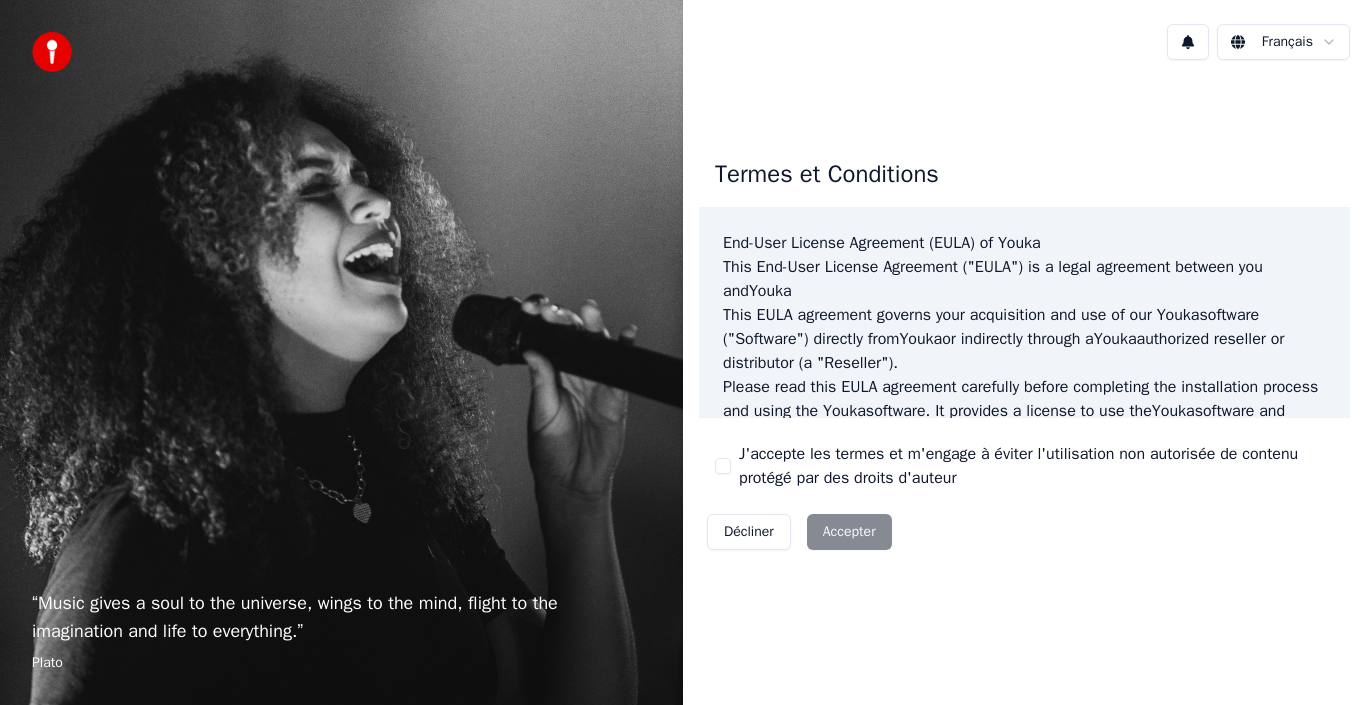 scroll, scrollTop: 0, scrollLeft: 0, axis: both 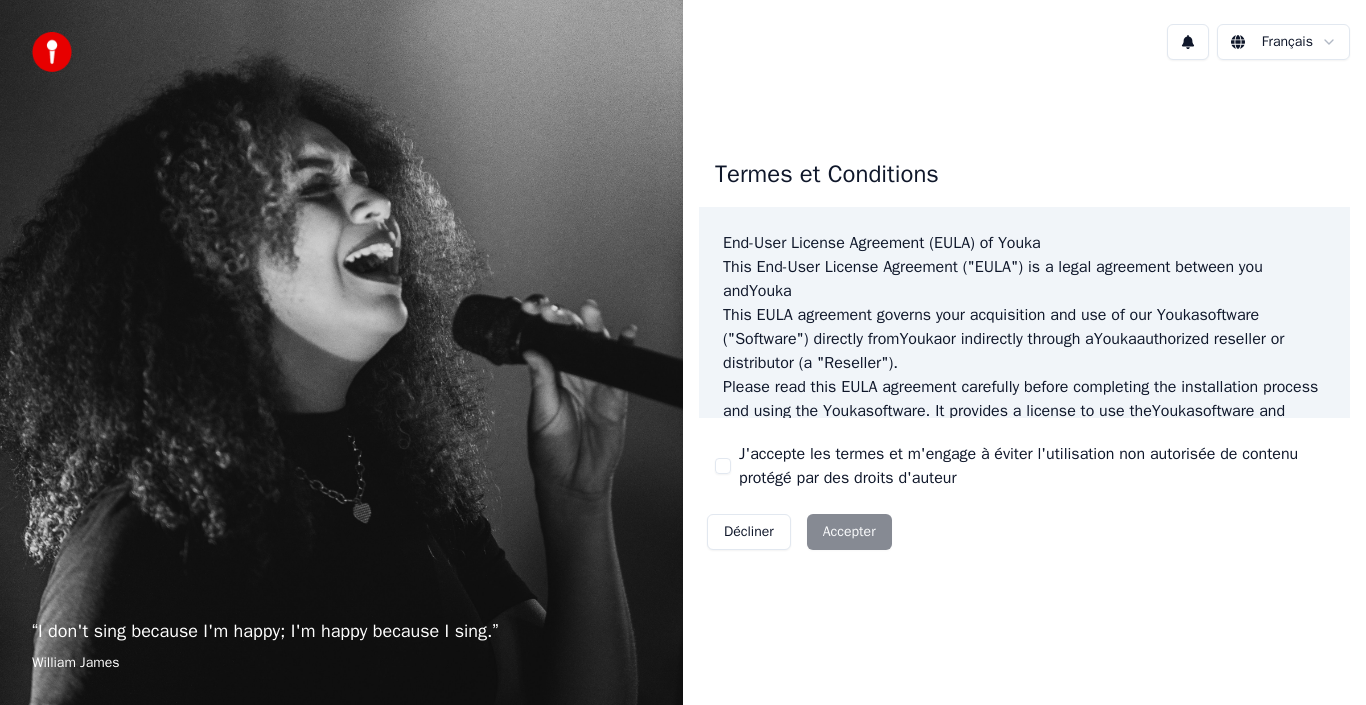 click on "Décliner Accepter" at bounding box center [799, 532] 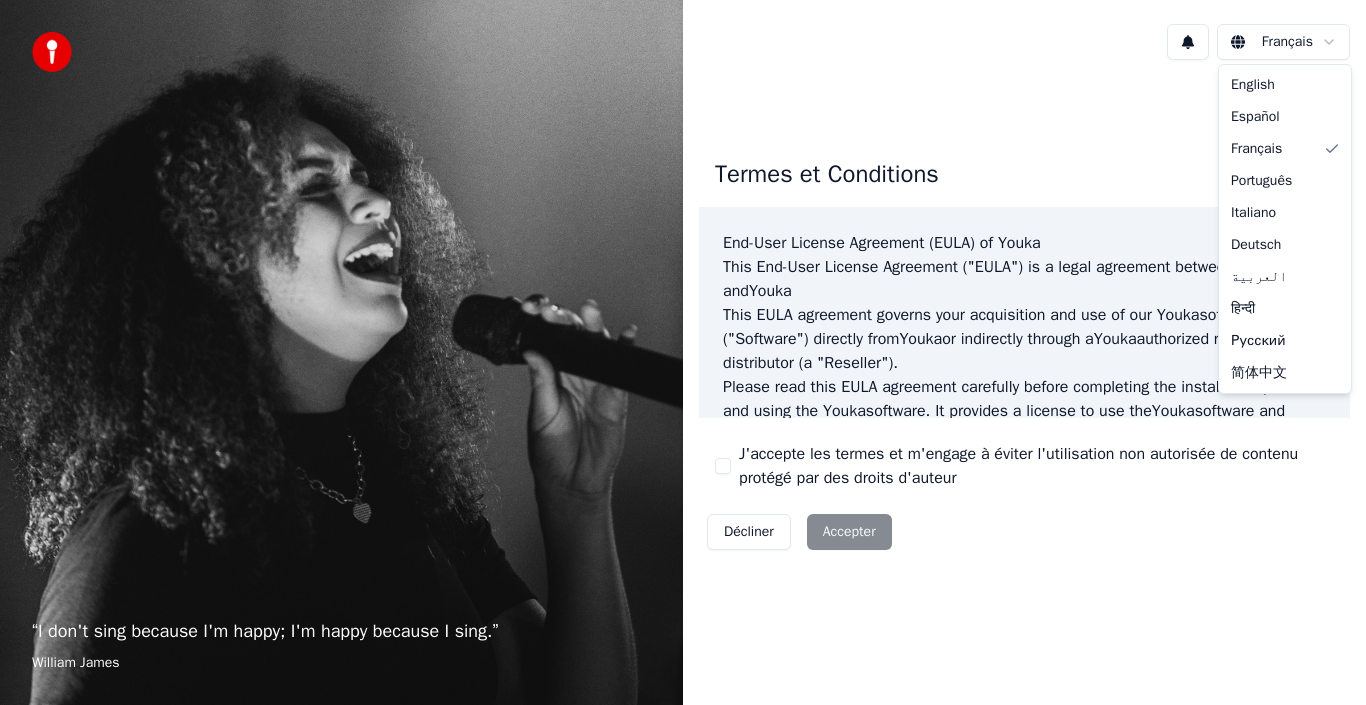 click on "“ I don't sing because I'm happy; I'm happy because I sing. ” William James Français Termes et Conditions End-User License Agreement (EULA) of   Youka This End-User License Agreement ("EULA") is a legal agreement between you and  Youka This EULA agreement governs your acquisition and use of our   Youka  software ("Software") directly from  Youka  or indirectly through a  Youka  authorized reseller or distributor (a "Reseller"). Please read this EULA agreement carefully before completing the installation process and using the   Youka  software. It provides a license to use the  Youka  software and contains warranty information and liability disclaimers. If you register for a free trial of the   Youka  software, this EULA agreement will also govern that trial. By clicking "accept" or installing and/or using the  Youka   software, you are confirming your acceptance of the Software and agreeing to become bound by the terms of this EULA agreement.   Youka Youka   EULA Template  for   Youka . License Grant" at bounding box center [683, 352] 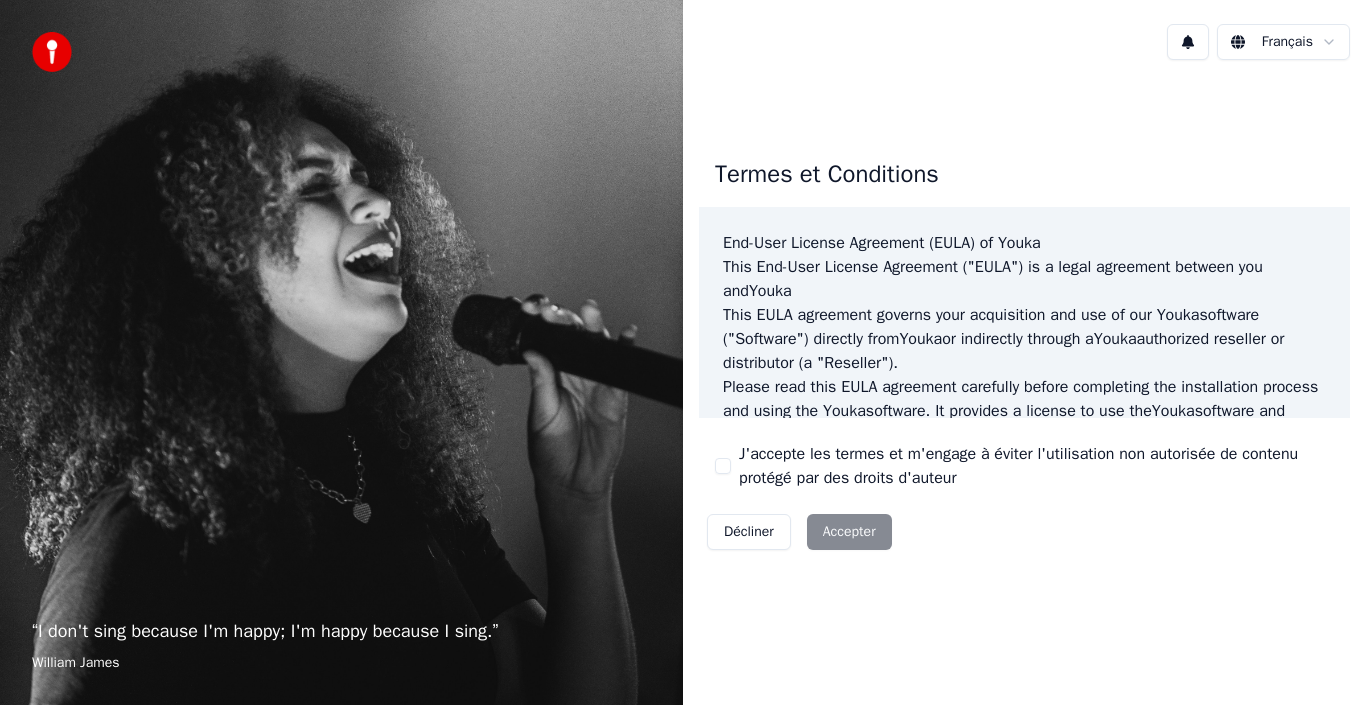 click on "Décliner Accepter" at bounding box center [799, 532] 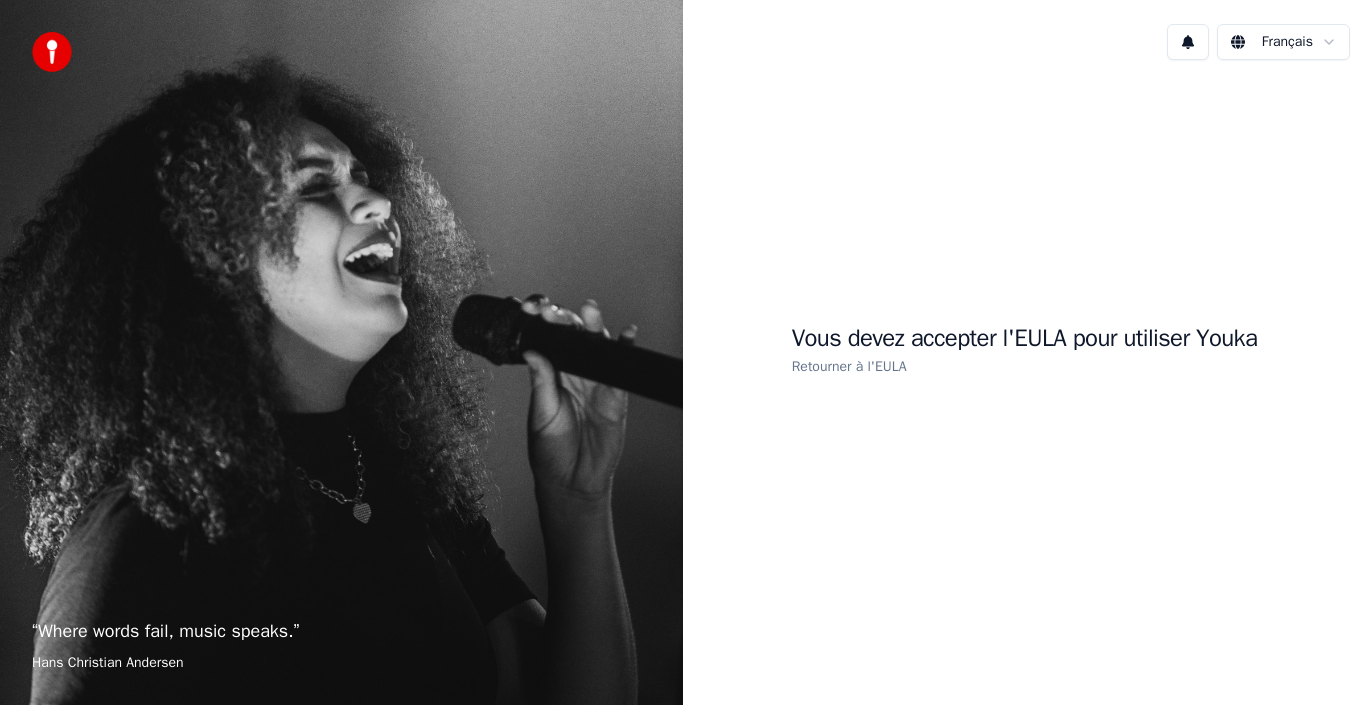 click at bounding box center [52, 52] 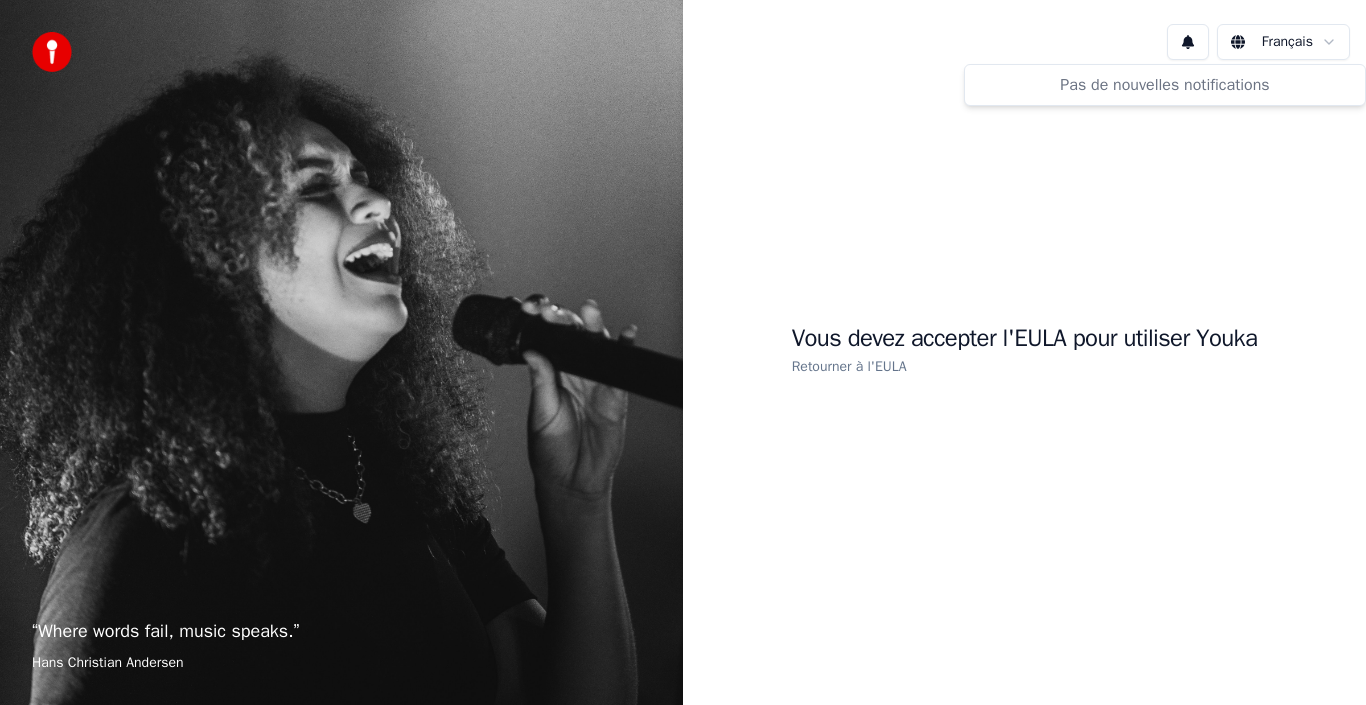 click on "“ Where words fail, music speaks. ” Hans Christian Andersen Français Vous devez accepter l'EULA pour utiliser Youka Retourner à l'EULA
Pas de nouvelles notifications" at bounding box center (683, 352) 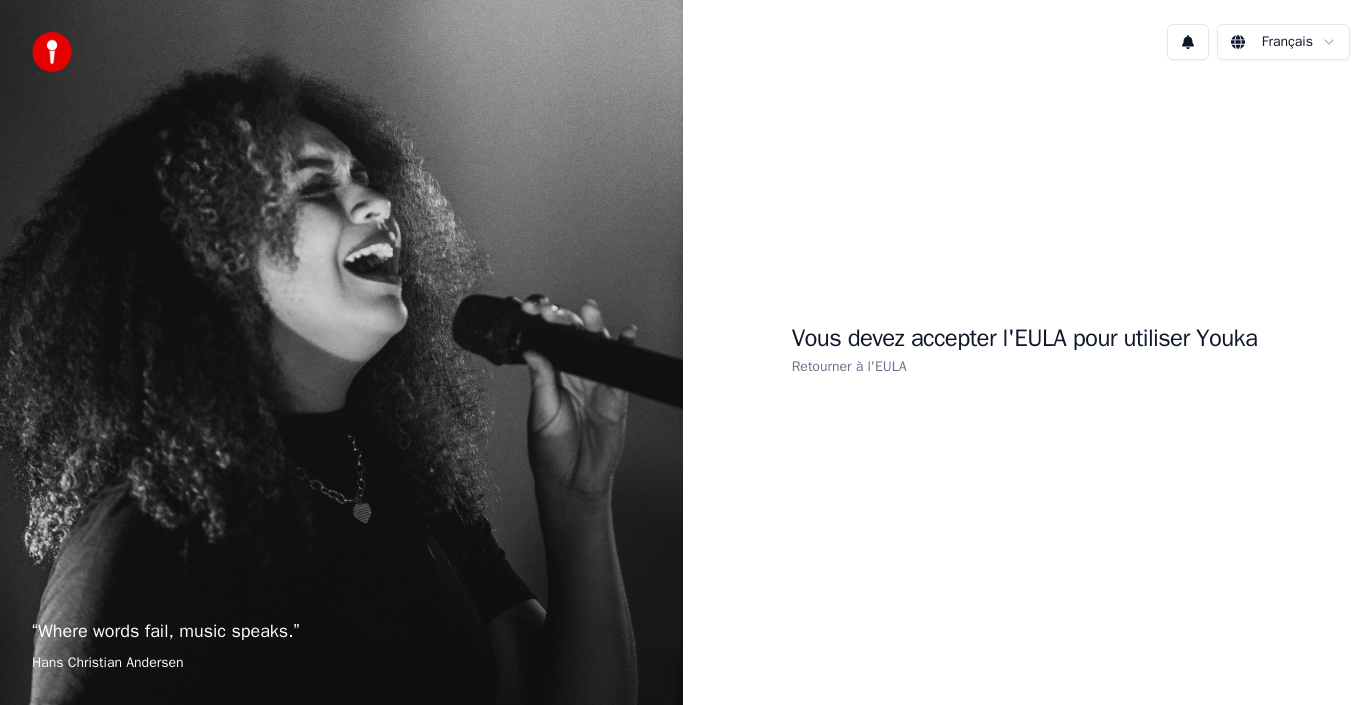 click on "“ Where words fail, music speaks. ” Hans Christian Andersen Français Vous devez accepter l'EULA pour utiliser Youka Retourner à l'EULA" at bounding box center [683, 352] 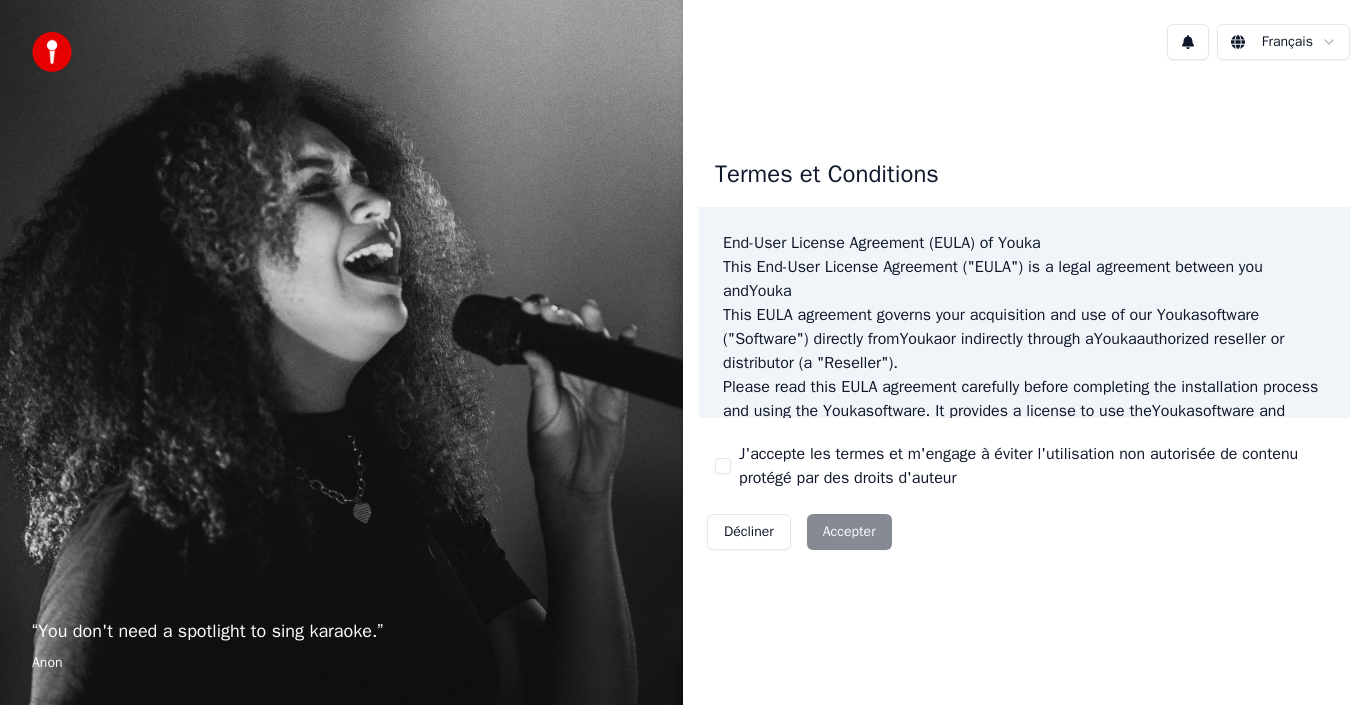 scroll, scrollTop: 0, scrollLeft: 0, axis: both 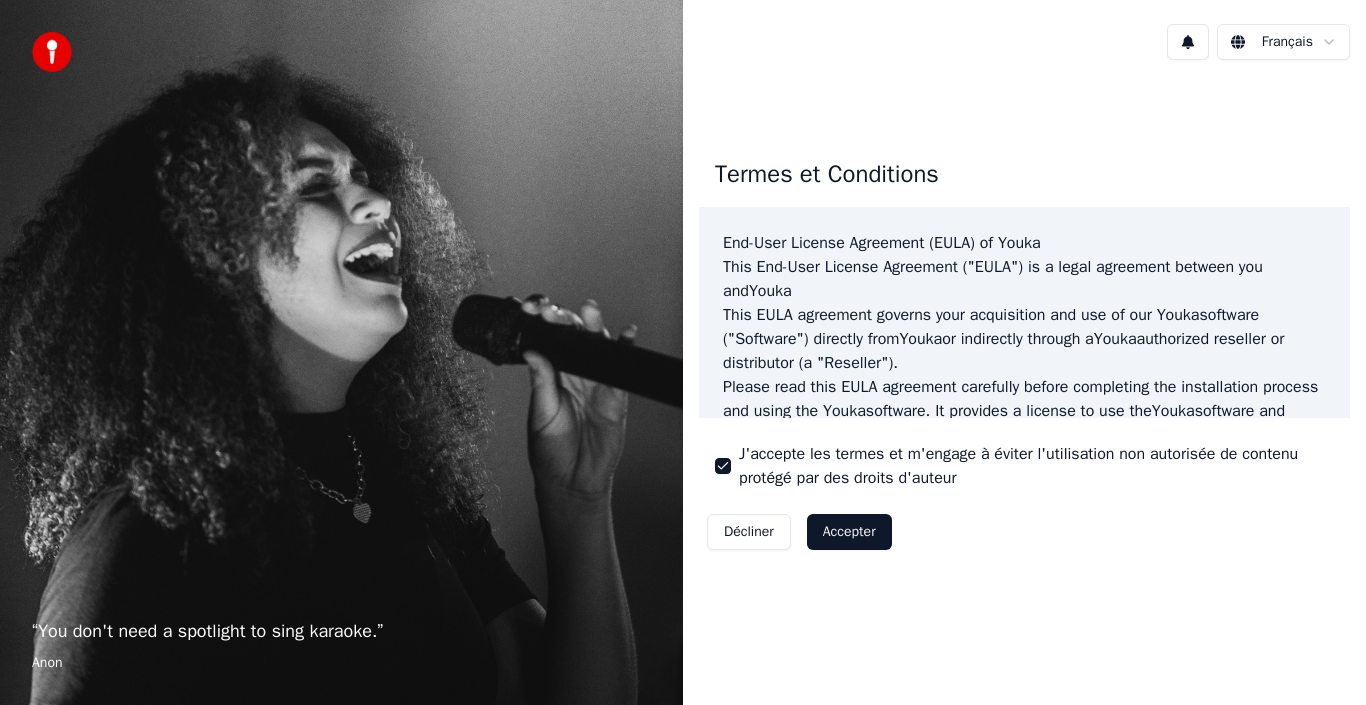 click on "Accepter" at bounding box center (849, 532) 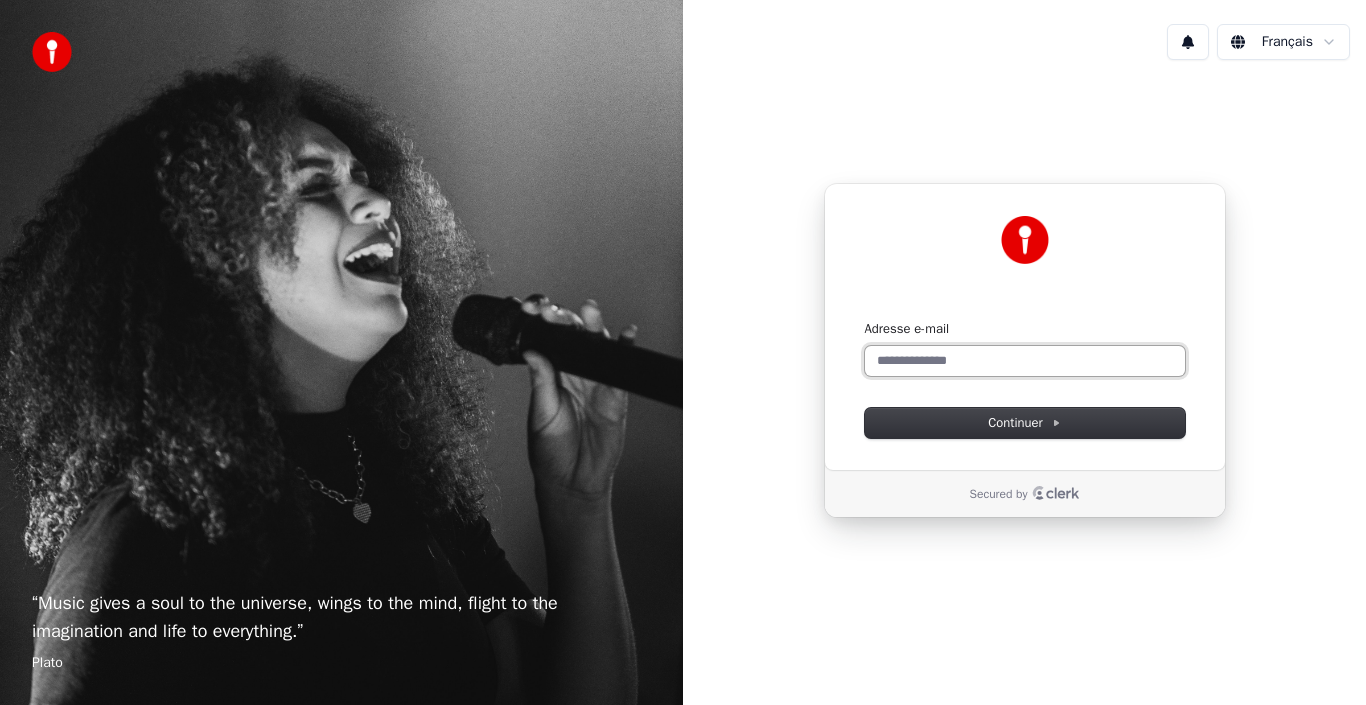 click on "Adresse e-mail" at bounding box center (1025, 361) 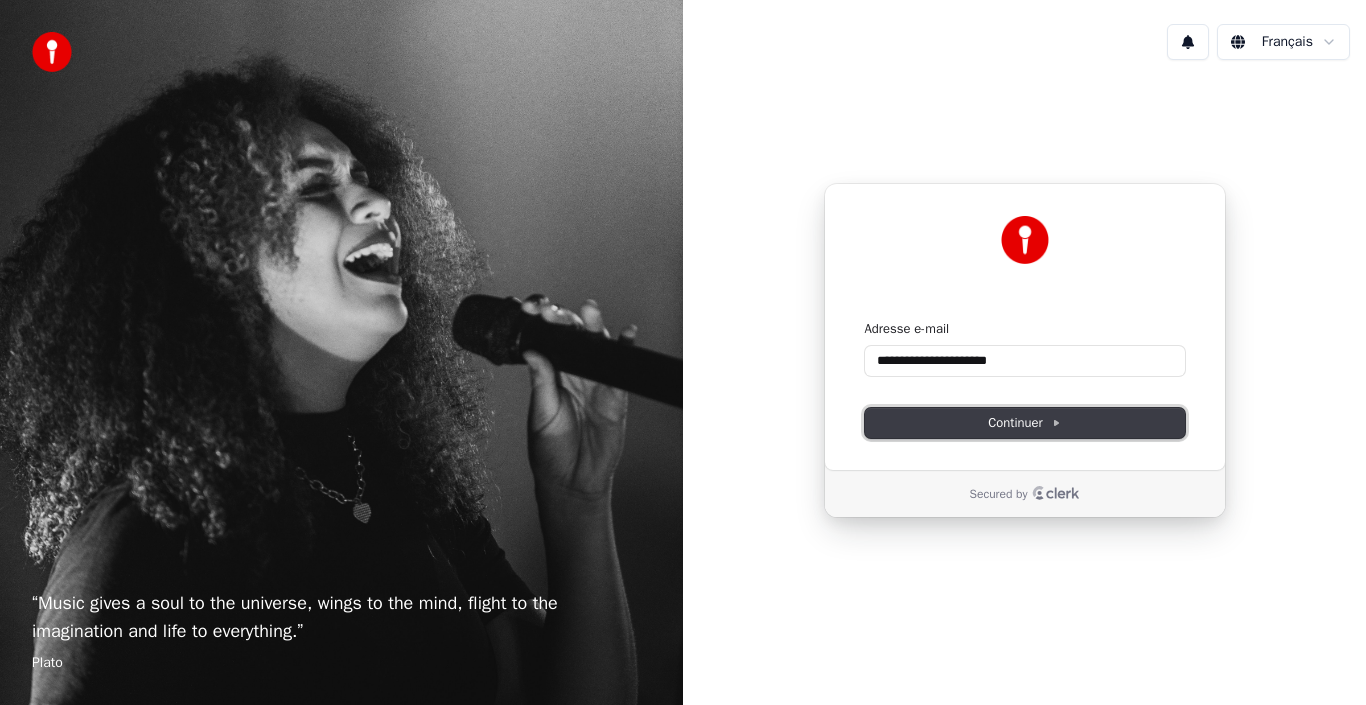 click on "Continuer" at bounding box center [1024, 423] 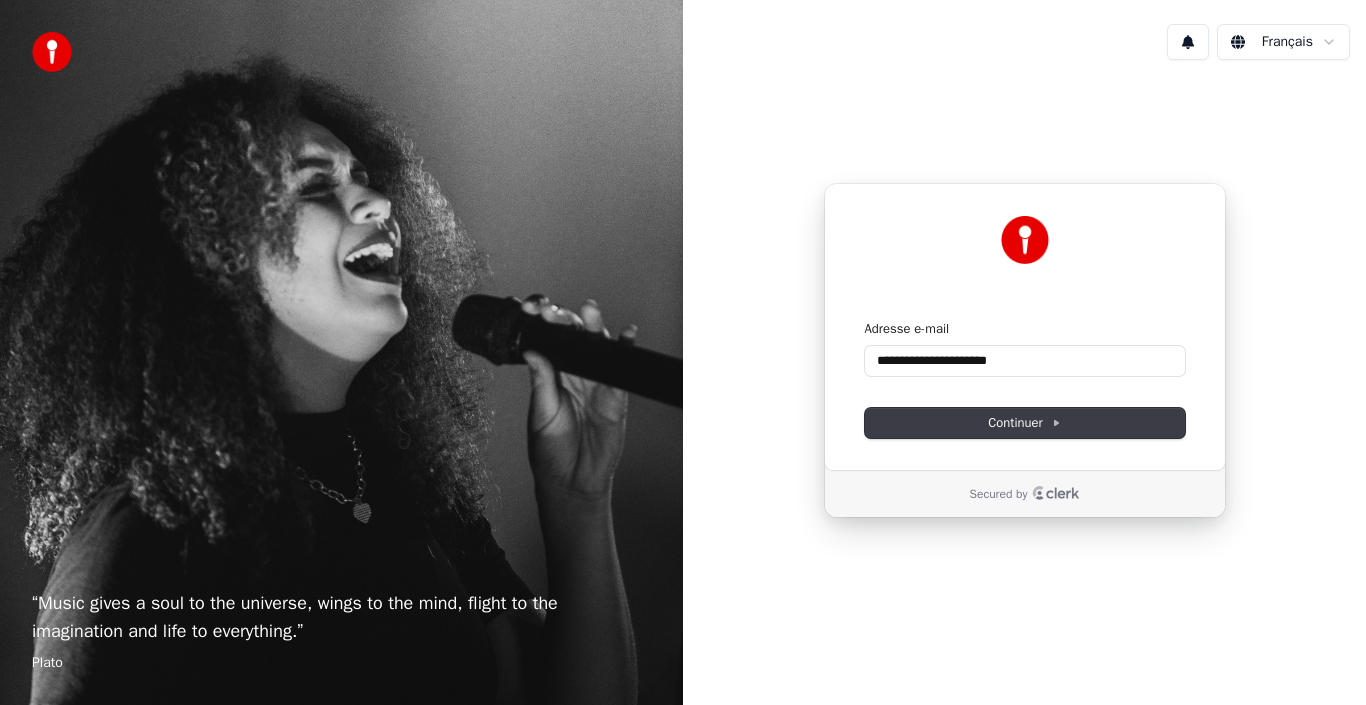 type on "**********" 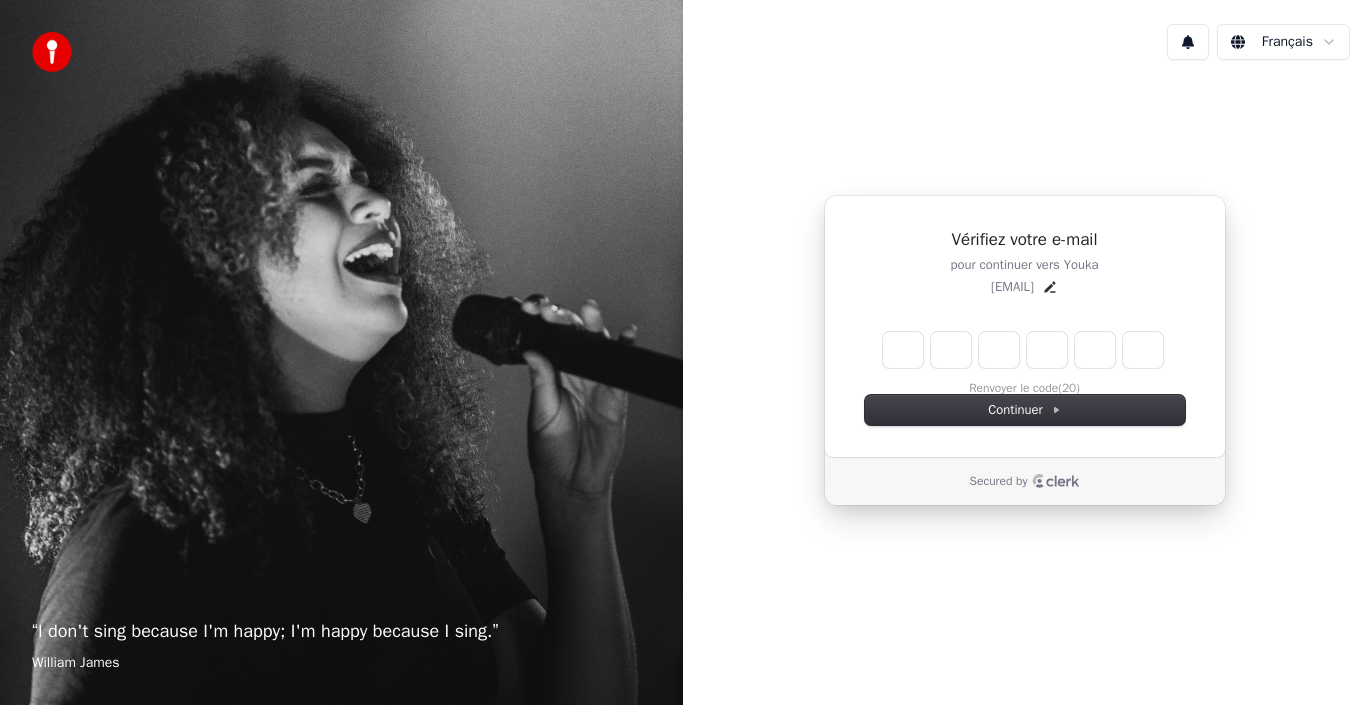 type on "*" 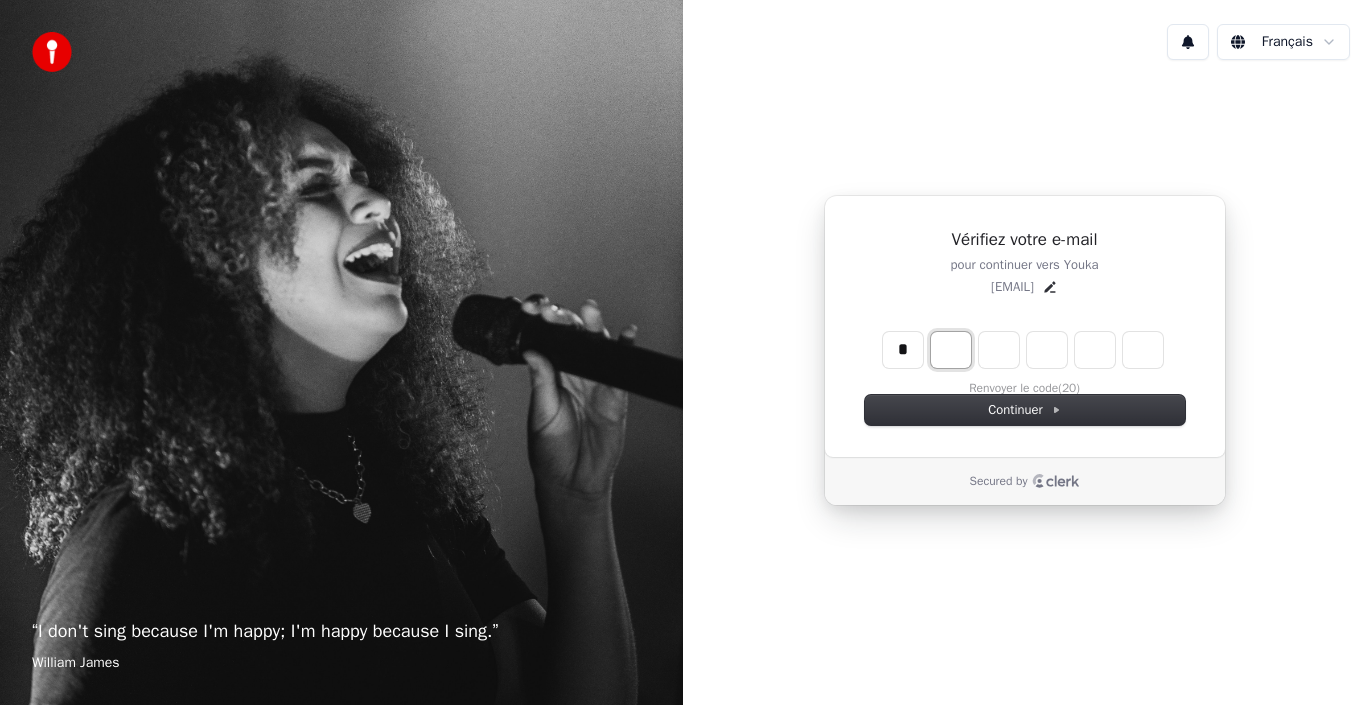 type on "*" 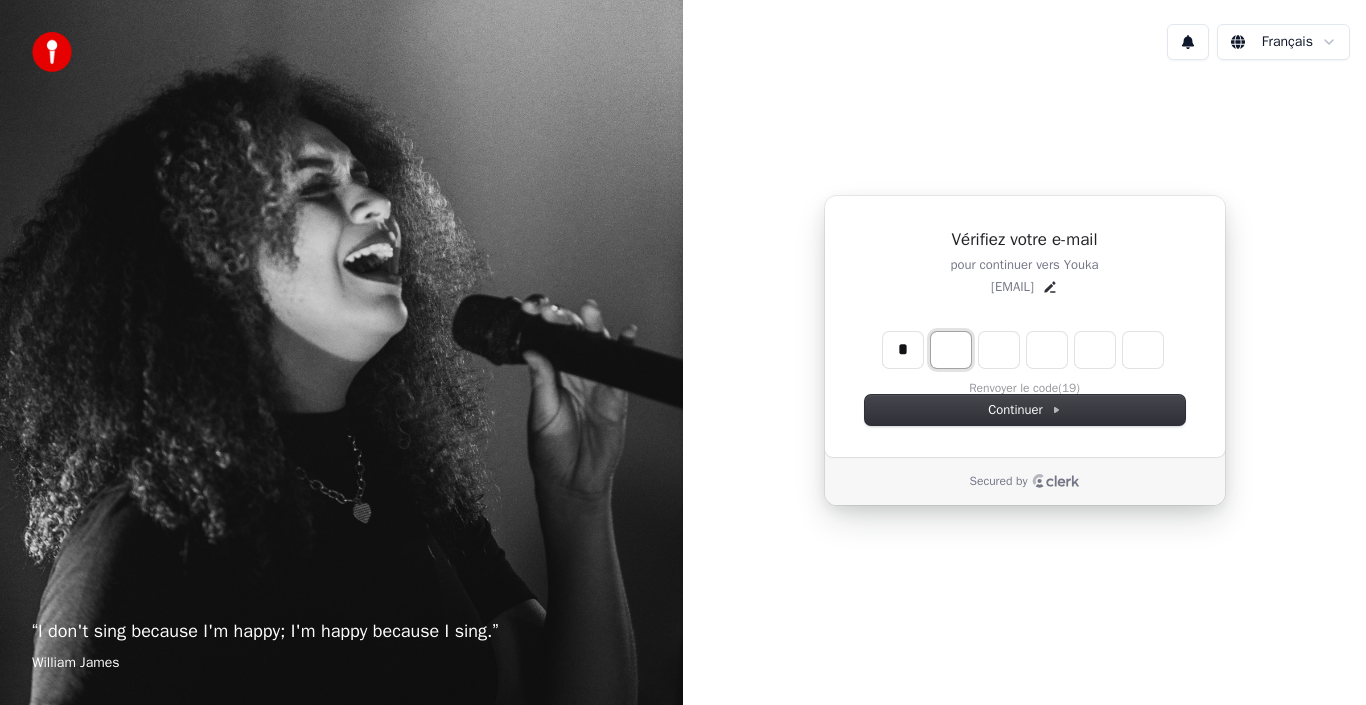 type on "*" 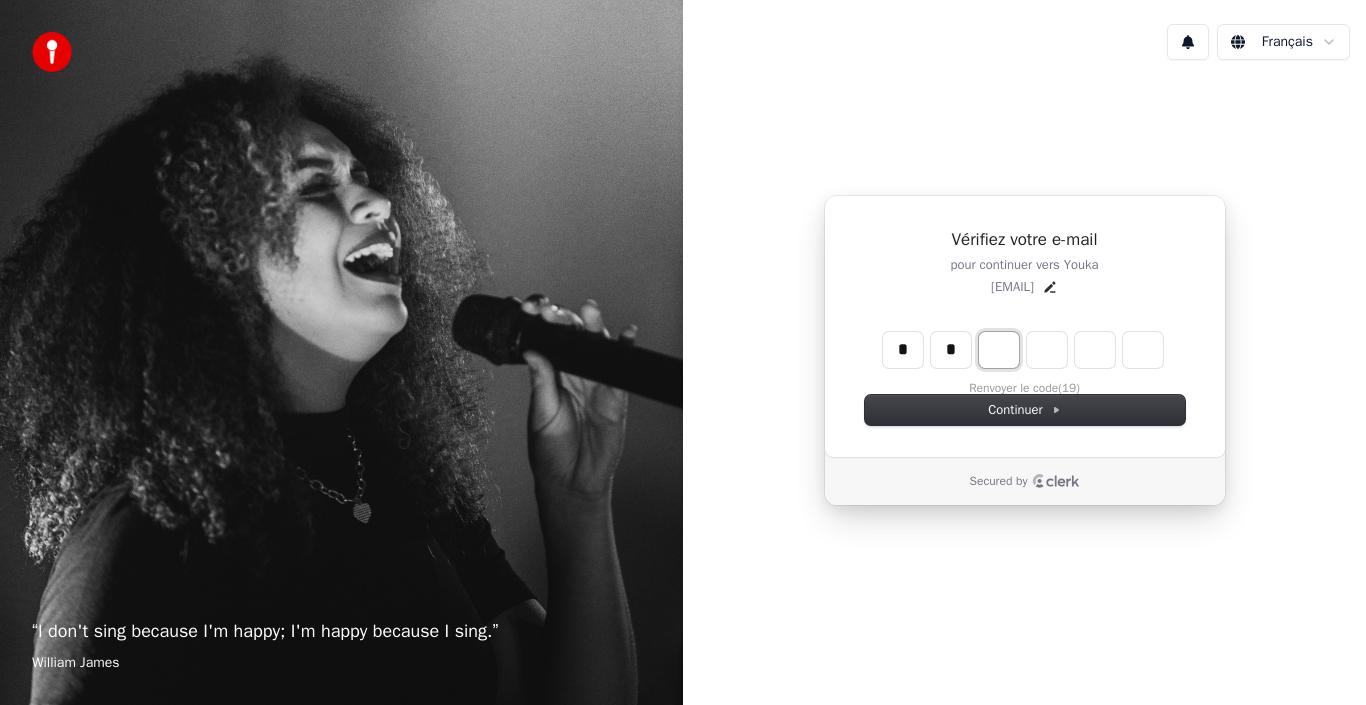 type on "**" 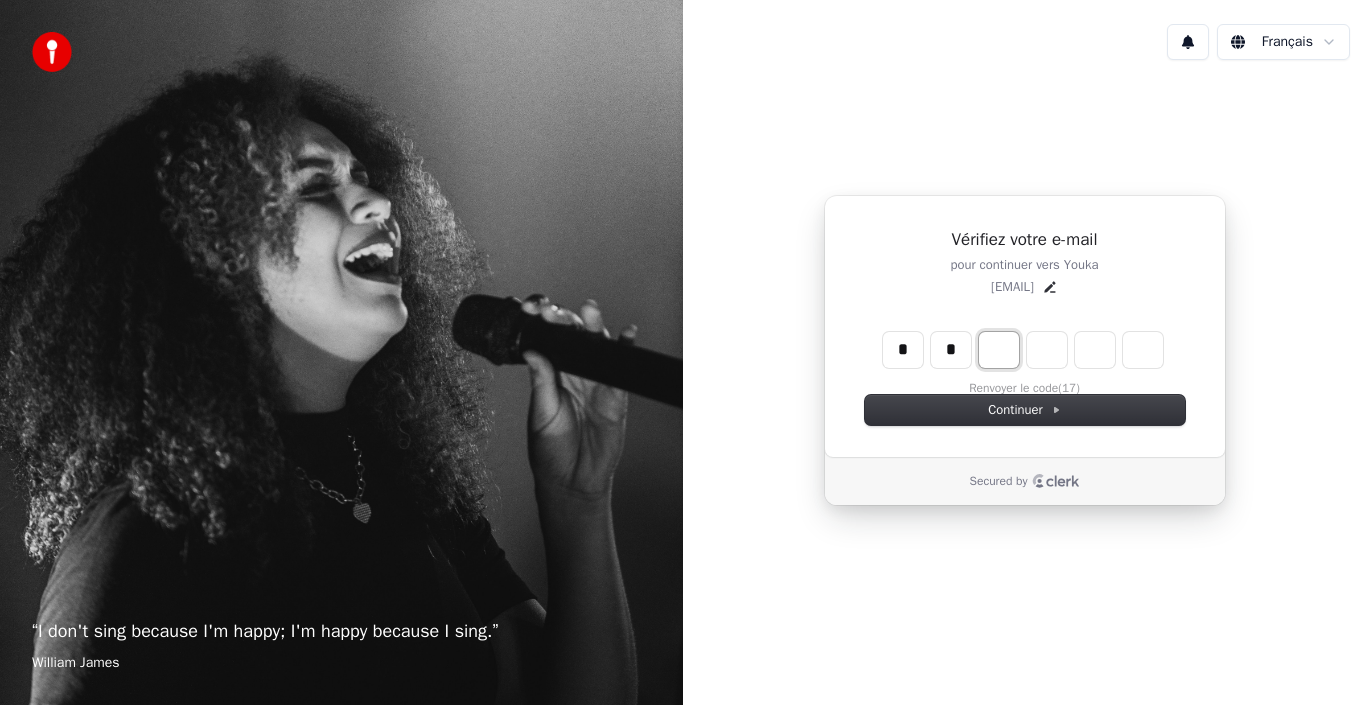 type on "*" 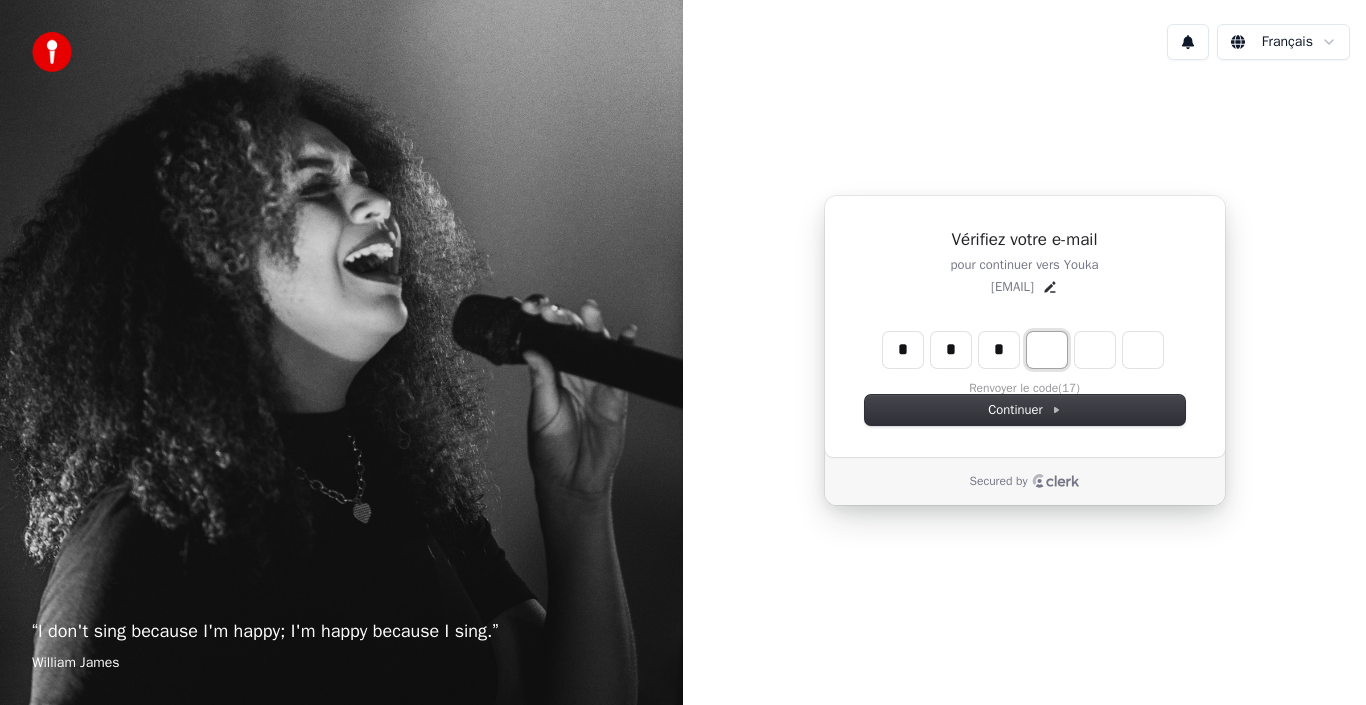 type on "***" 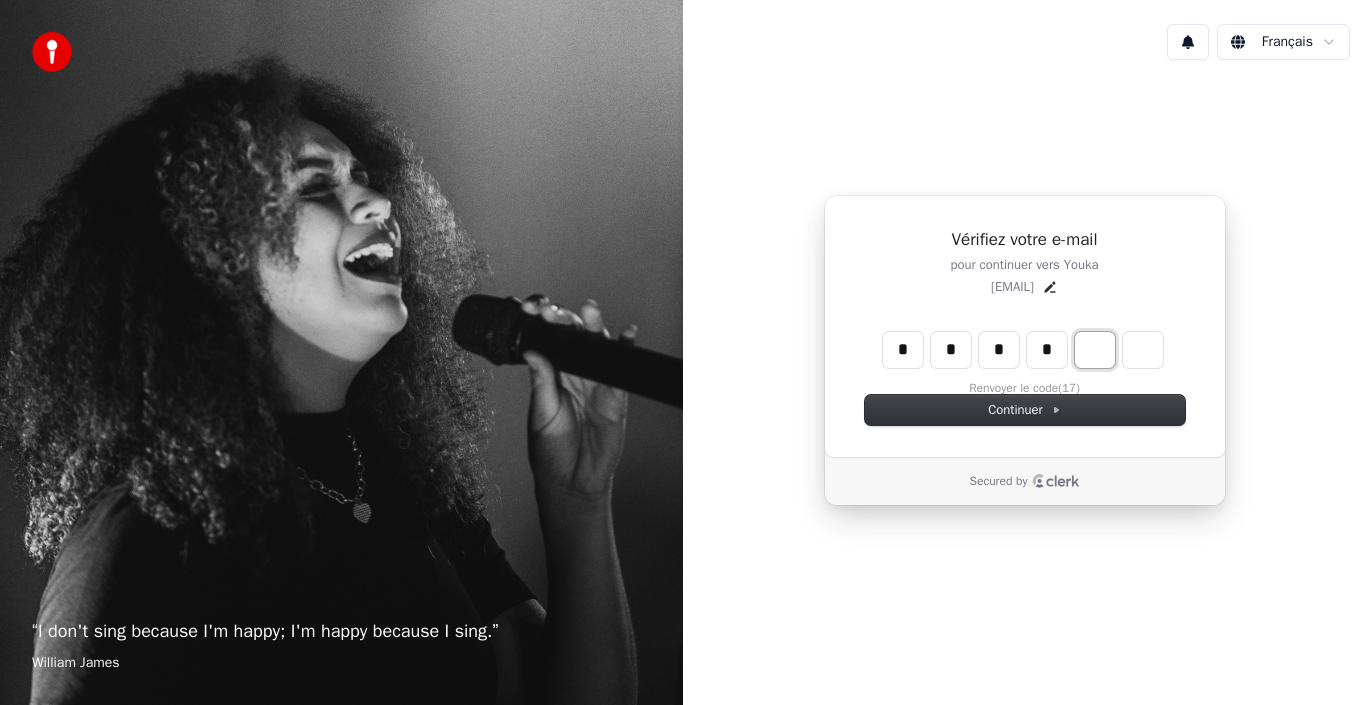 type on "****" 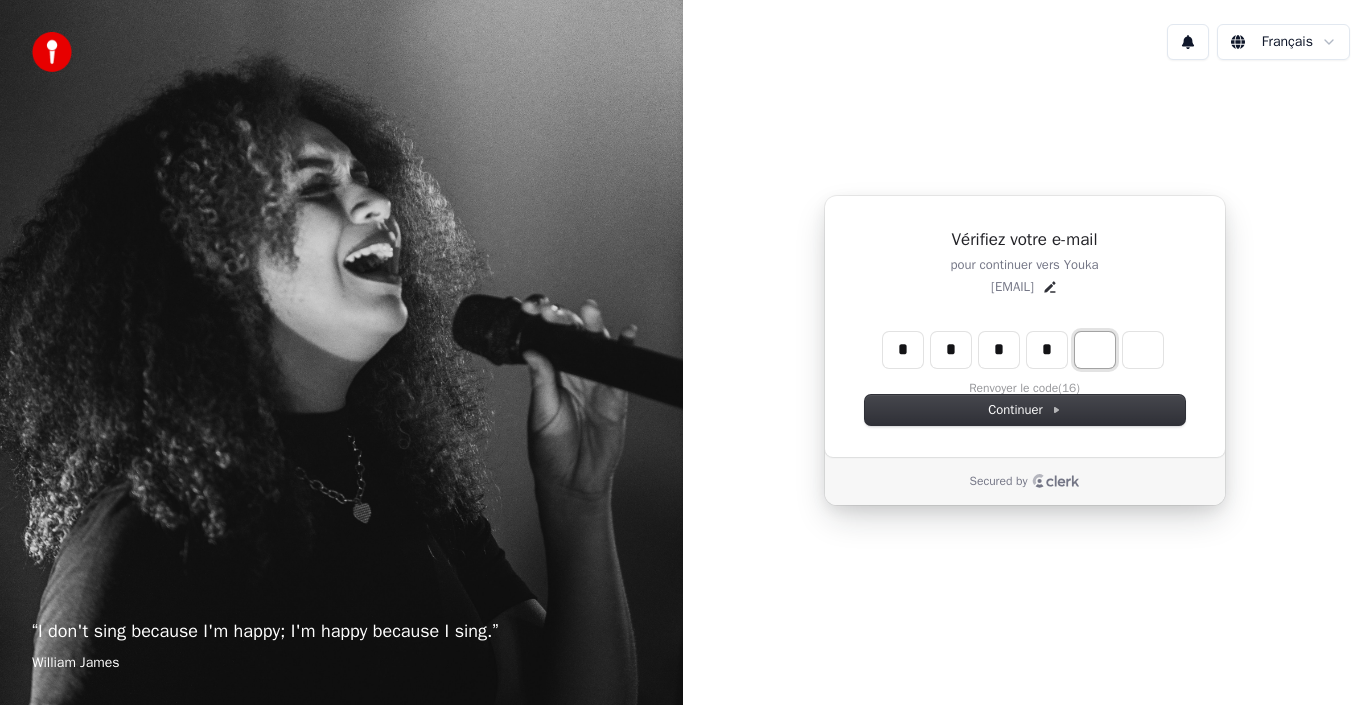 type on "*" 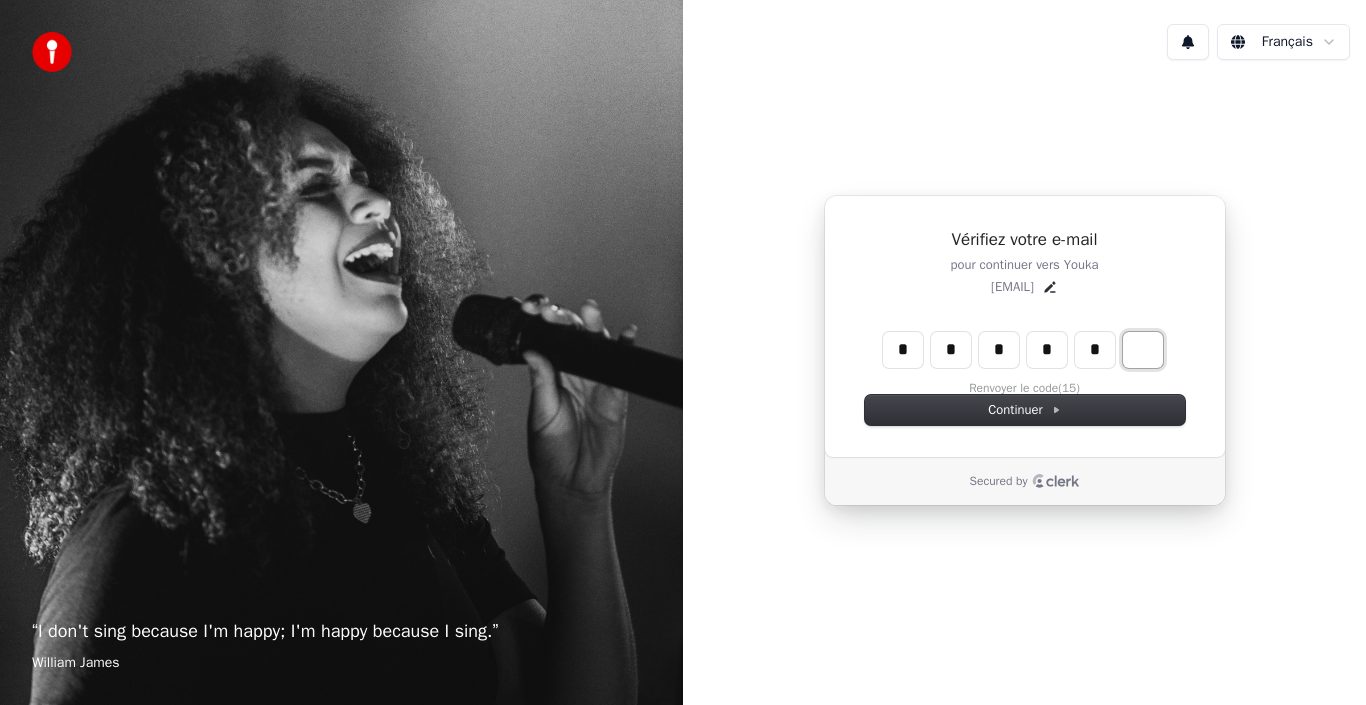 type on "******" 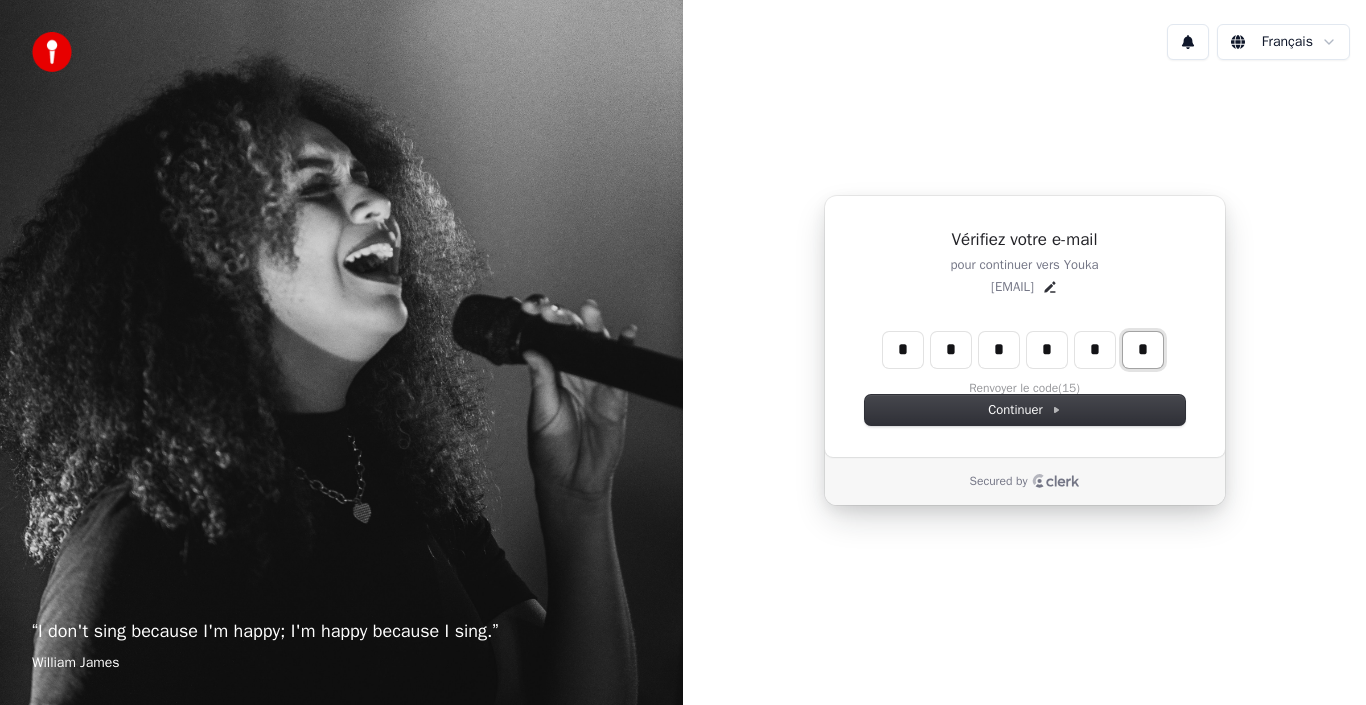 type on "*" 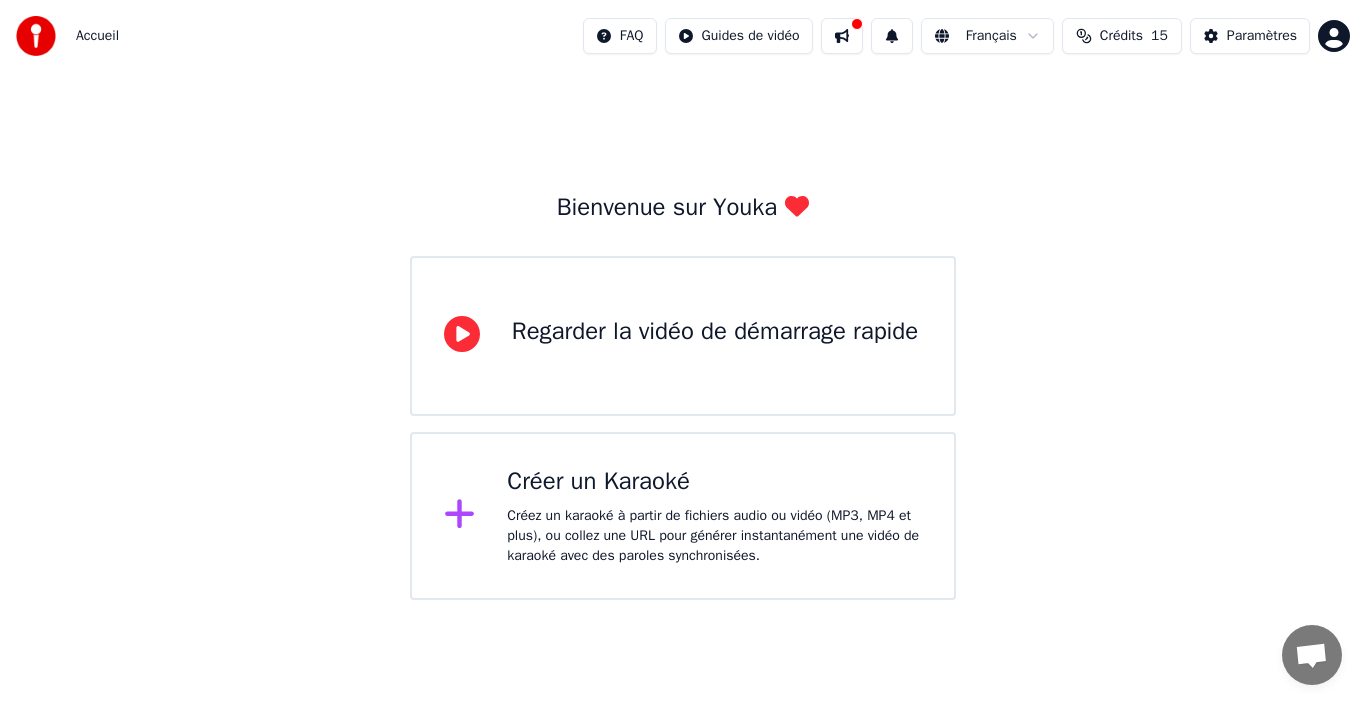 click on "Créer un Karaoké" at bounding box center [714, 482] 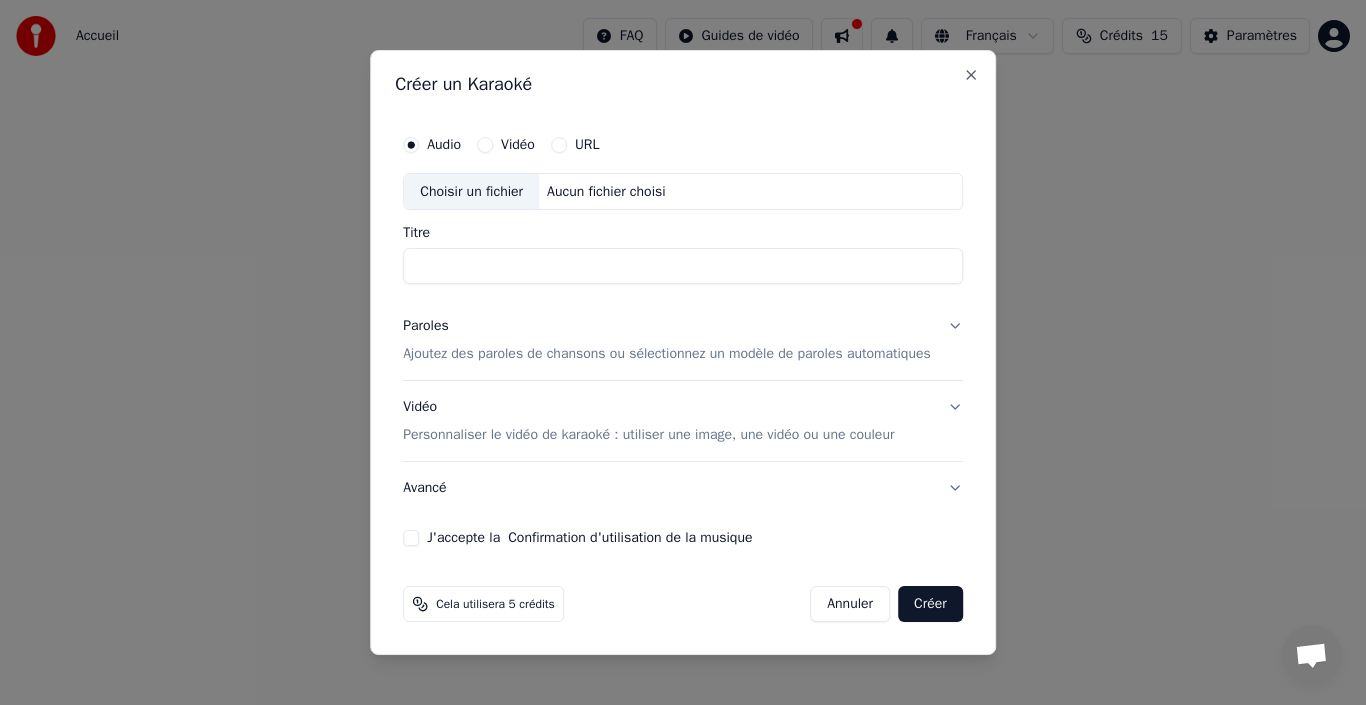 click on "Aucun fichier choisi" at bounding box center [606, 192] 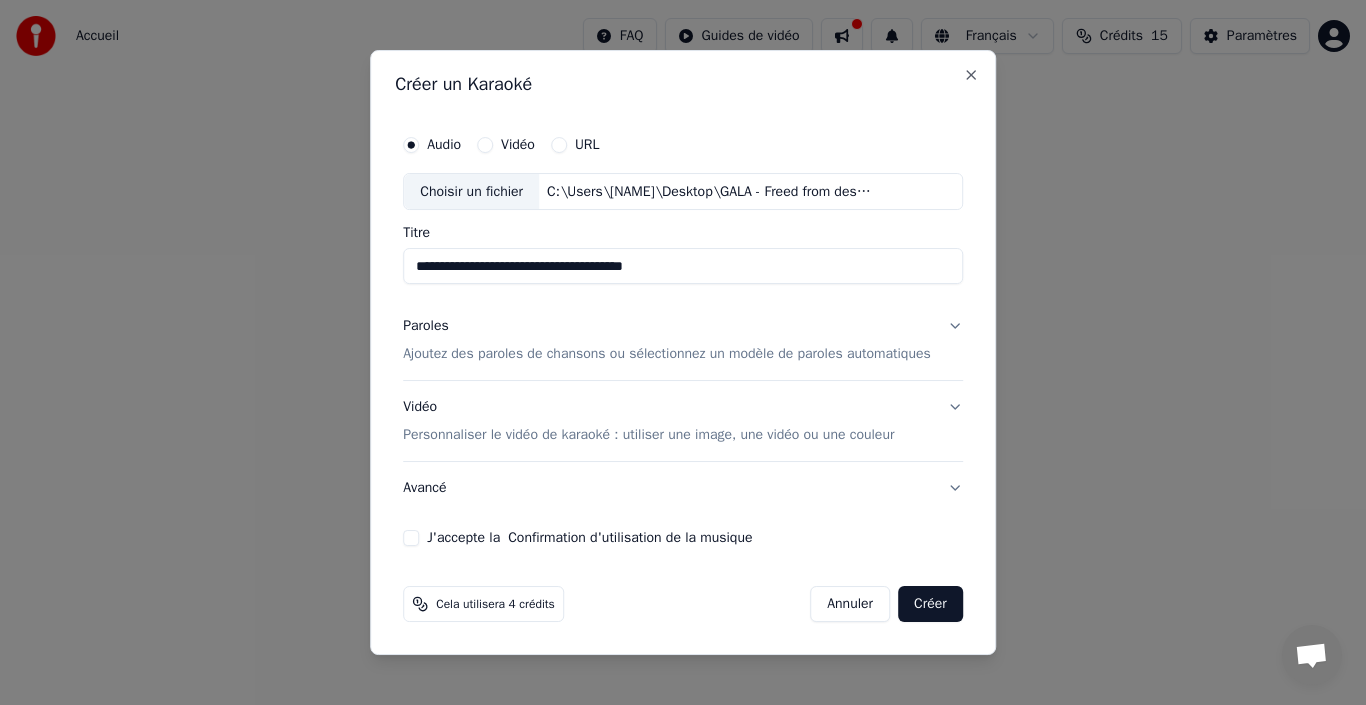 type on "**********" 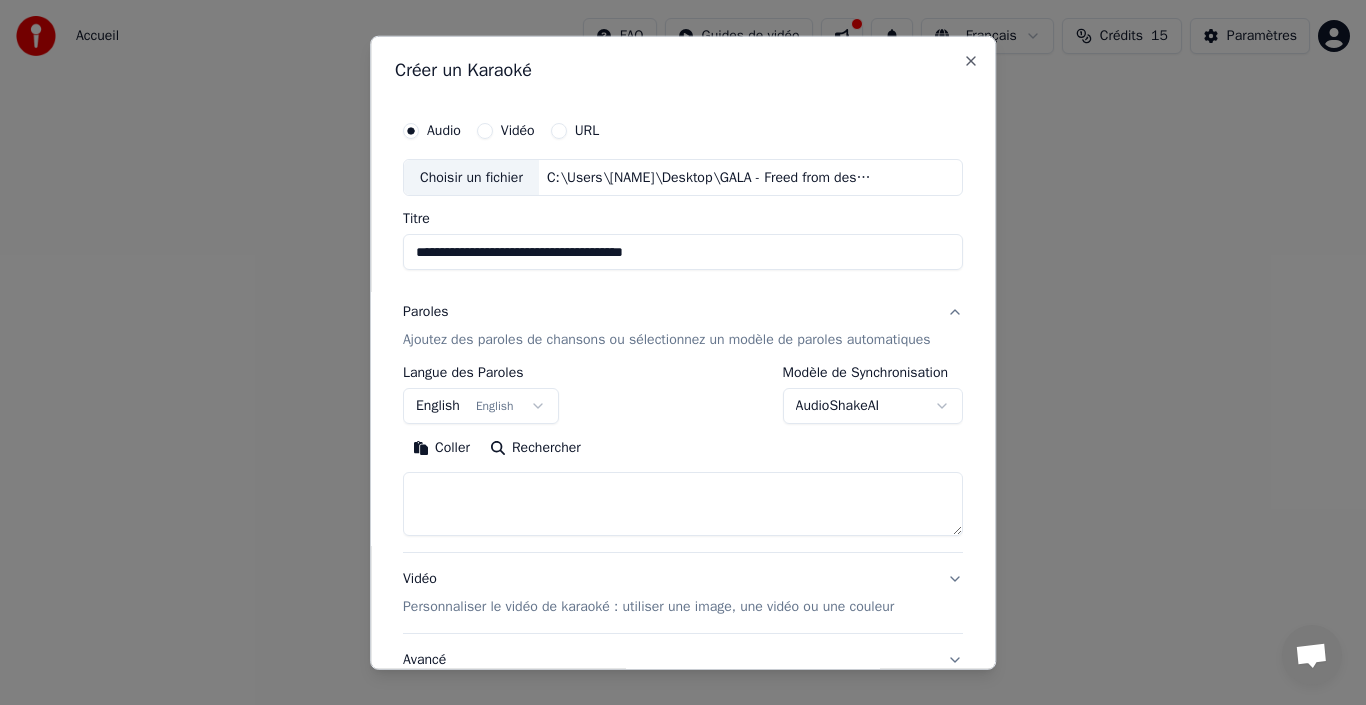 click on "English English" at bounding box center (481, 406) 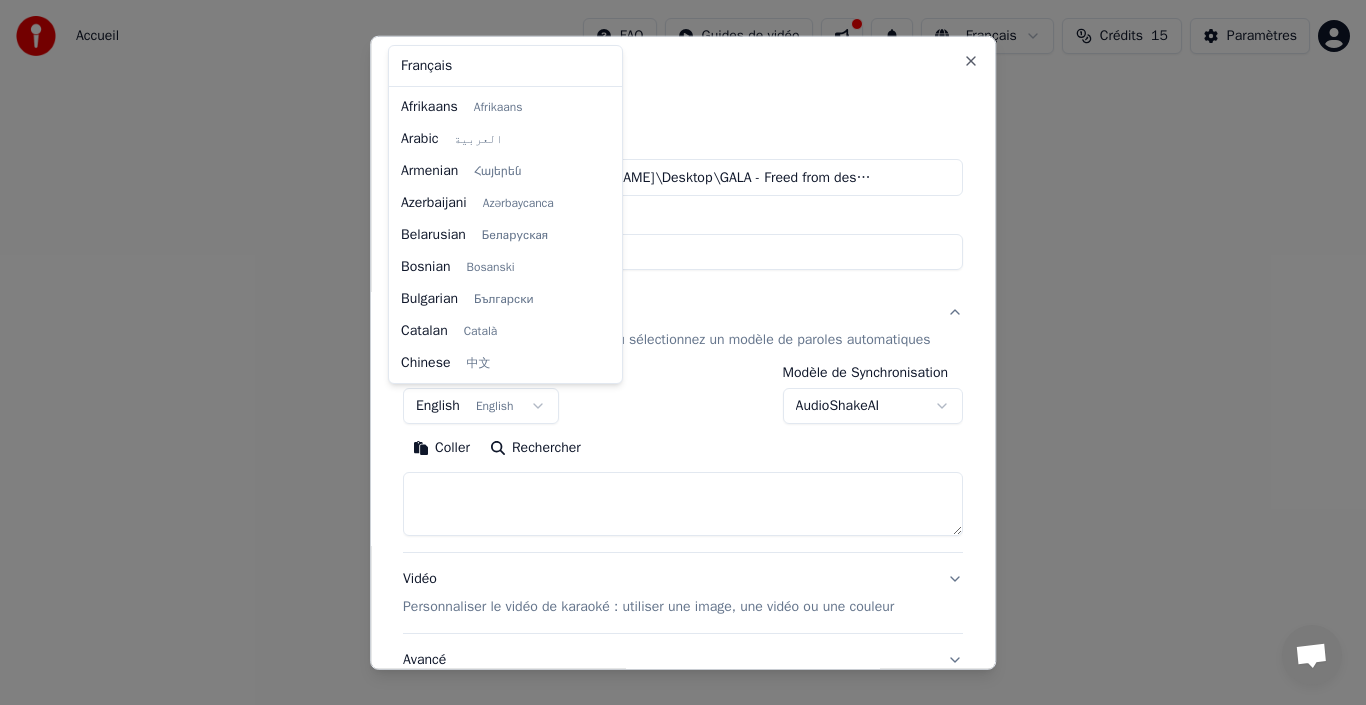 scroll, scrollTop: 160, scrollLeft: 0, axis: vertical 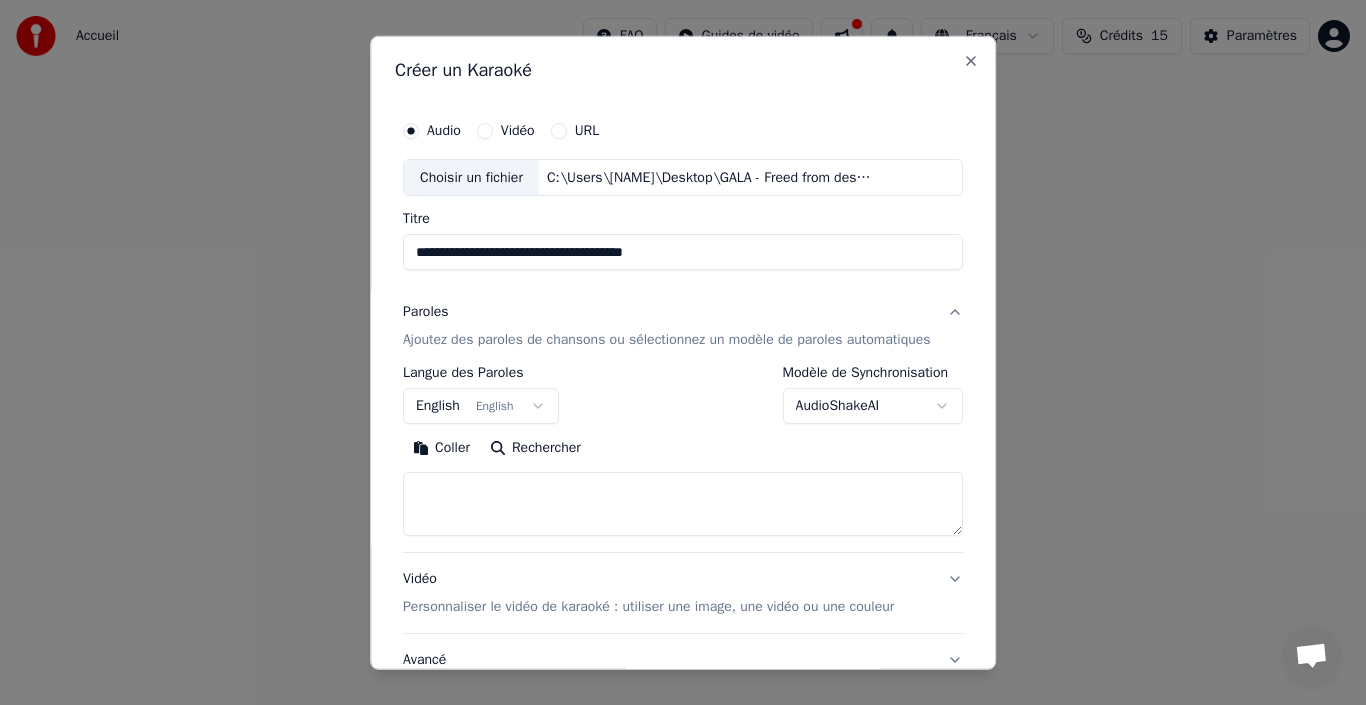 click on "**********" at bounding box center [683, 300] 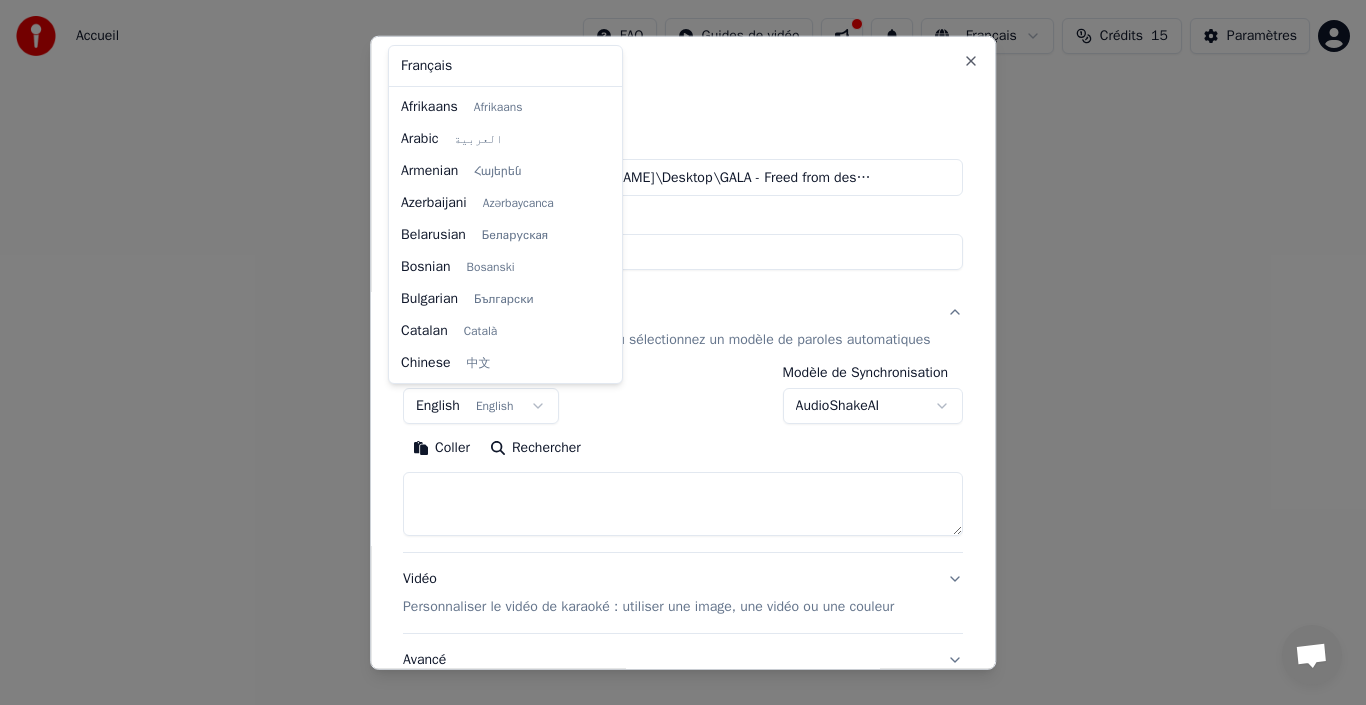 click on "**********" at bounding box center (683, 300) 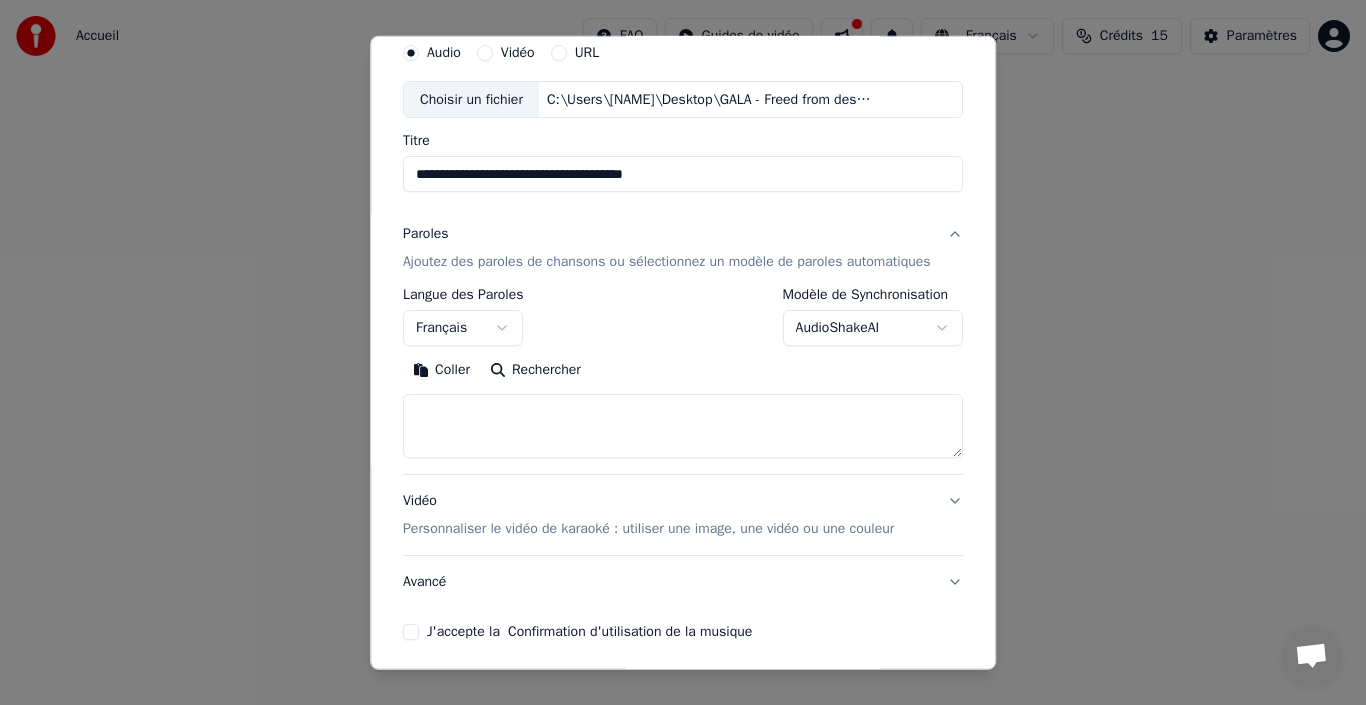 scroll, scrollTop: 157, scrollLeft: 0, axis: vertical 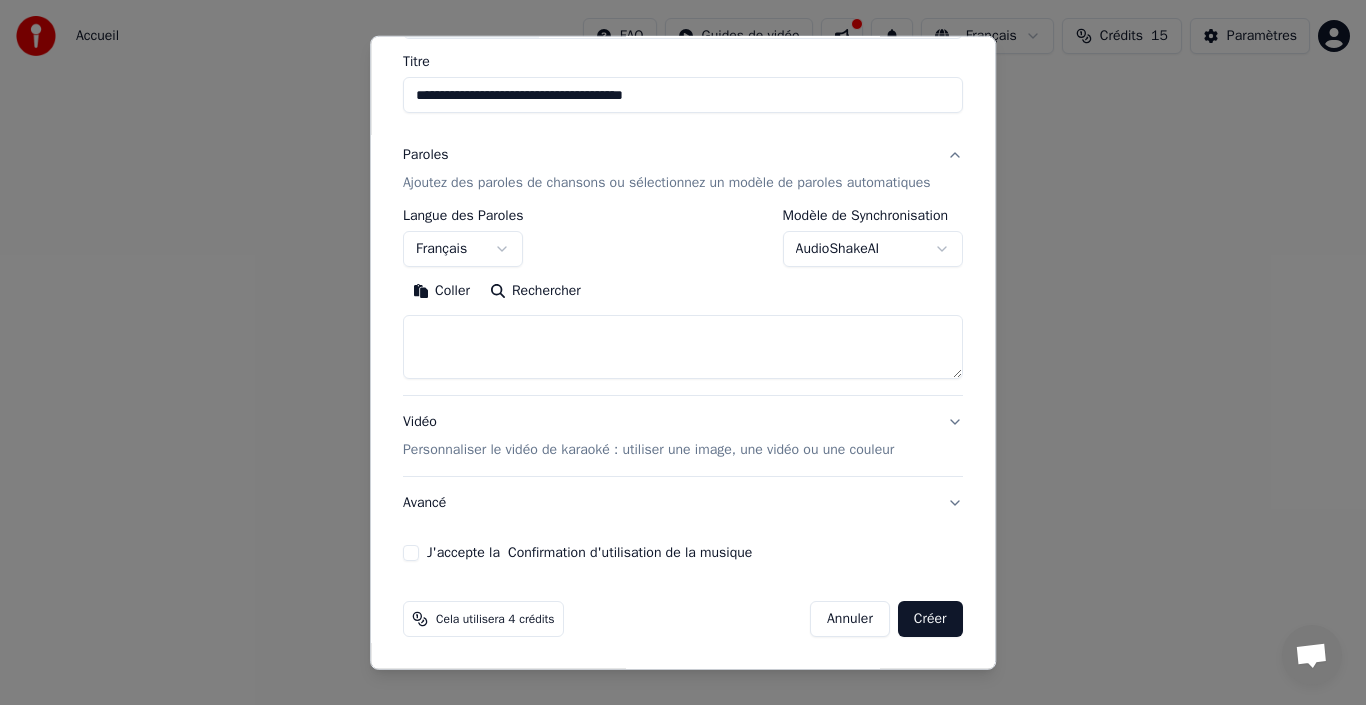 click on "Créer" at bounding box center (930, 619) 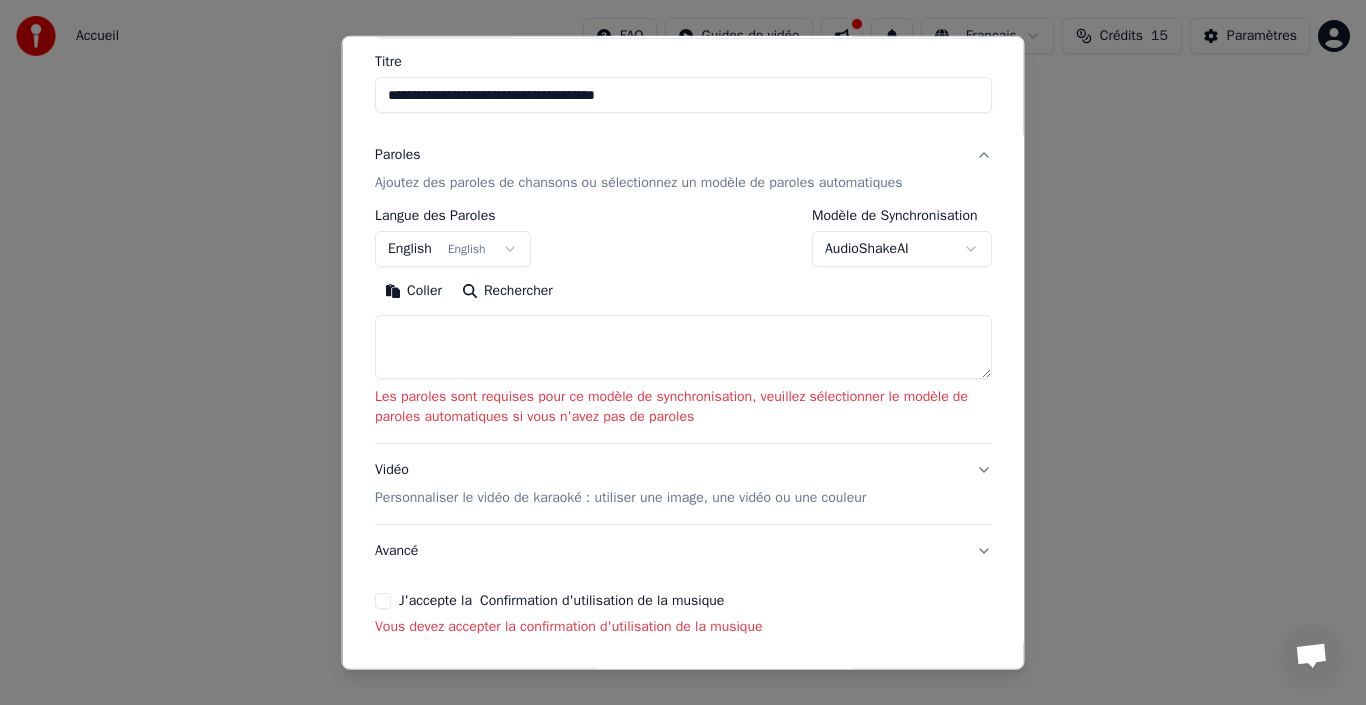 click on "J'accepte la   Confirmation d'utilisation de la musique" at bounding box center [383, 601] 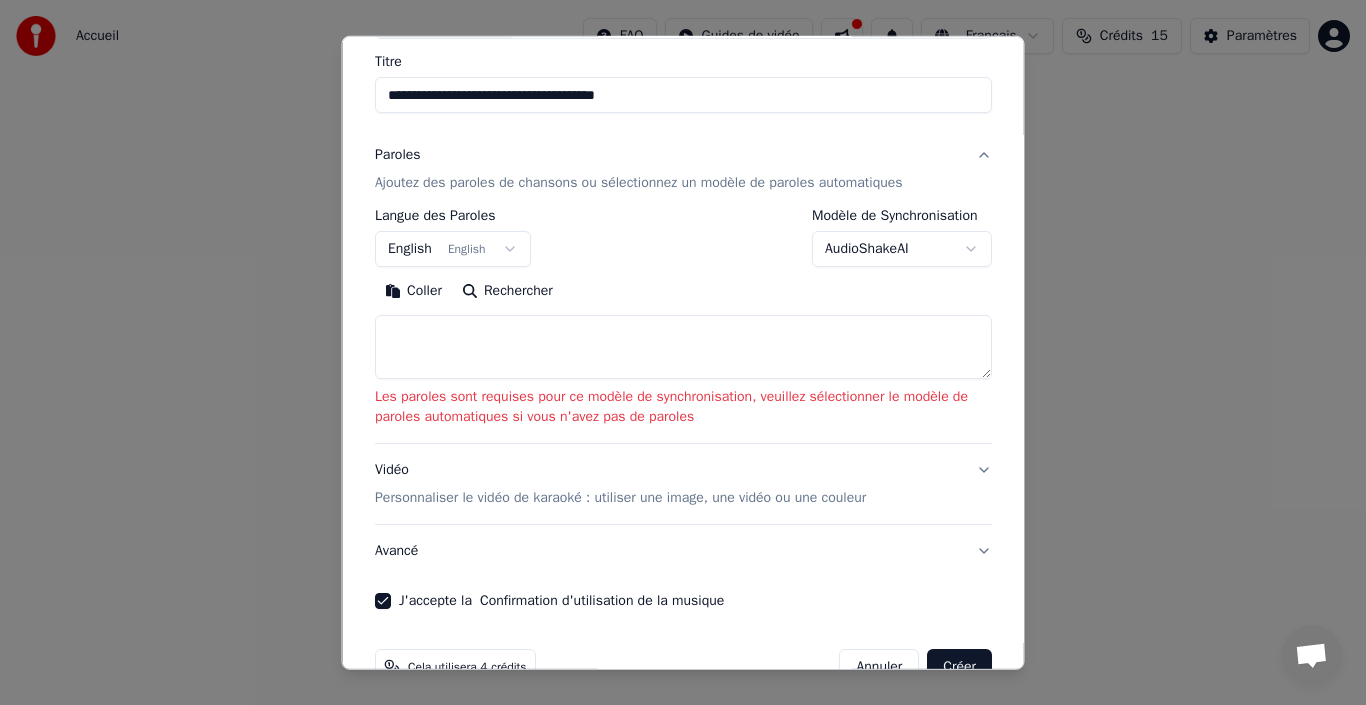 click on "Créer" at bounding box center (959, 667) 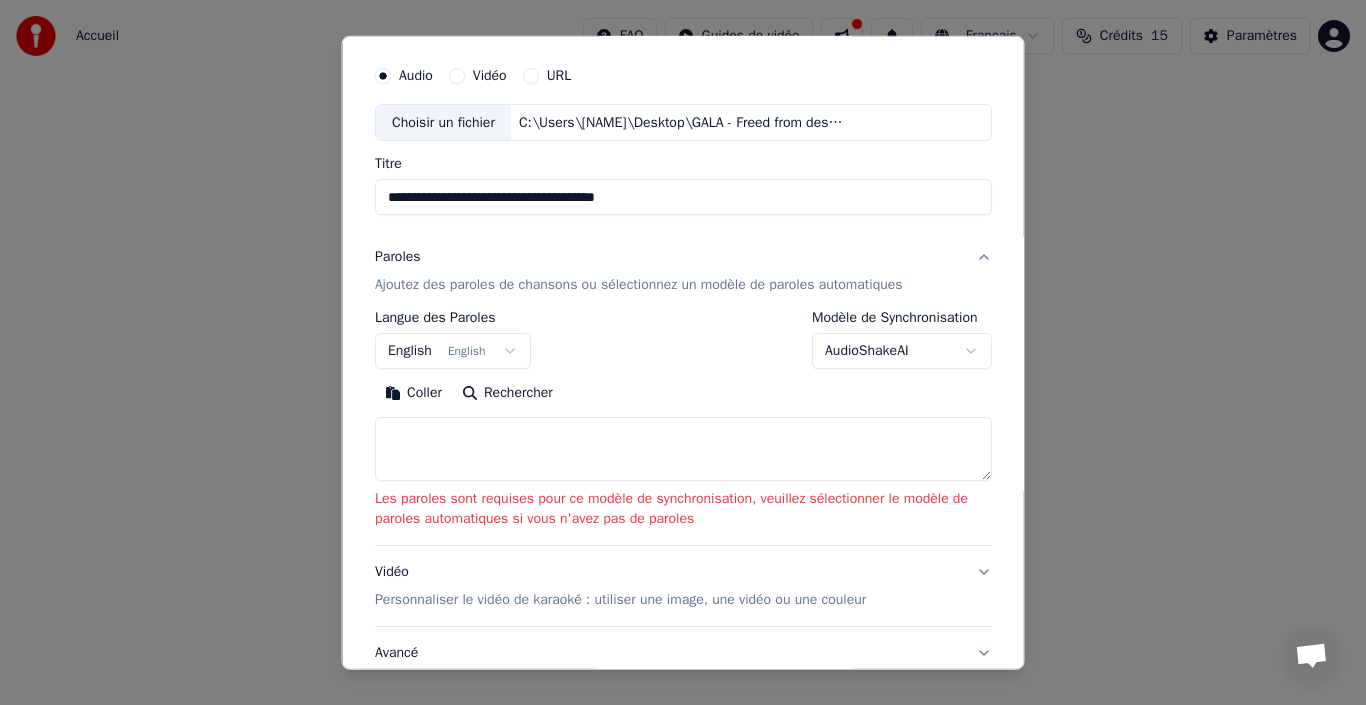 scroll, scrollTop: 50, scrollLeft: 0, axis: vertical 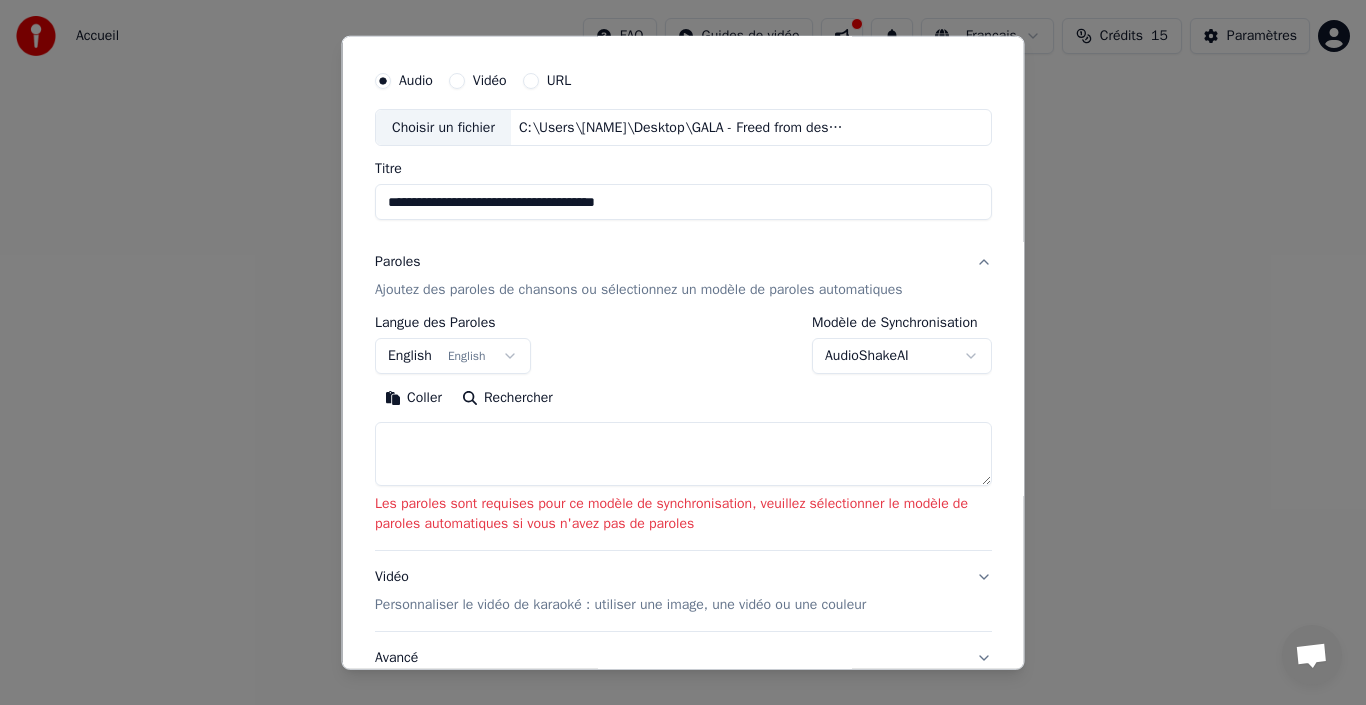 click on "Ajoutez des paroles de chansons ou sélectionnez un modèle de paroles automatiques" at bounding box center (639, 290) 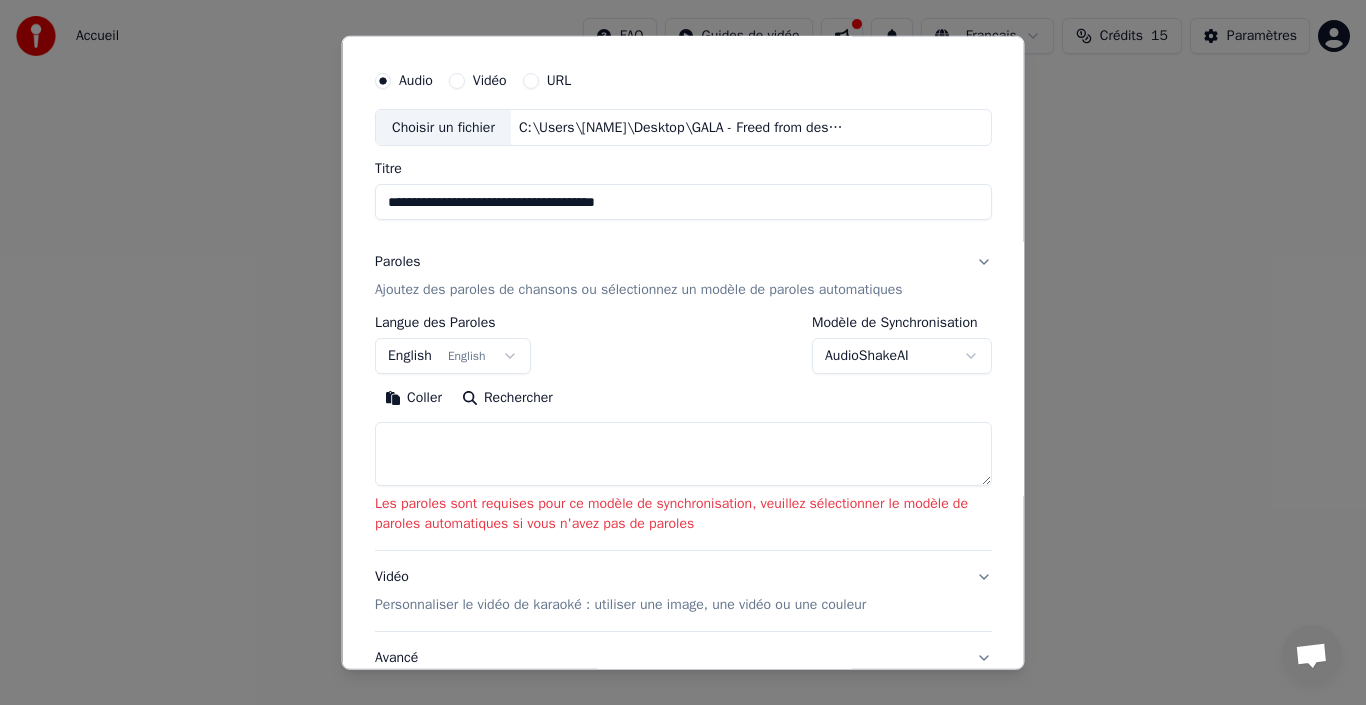 scroll, scrollTop: 0, scrollLeft: 0, axis: both 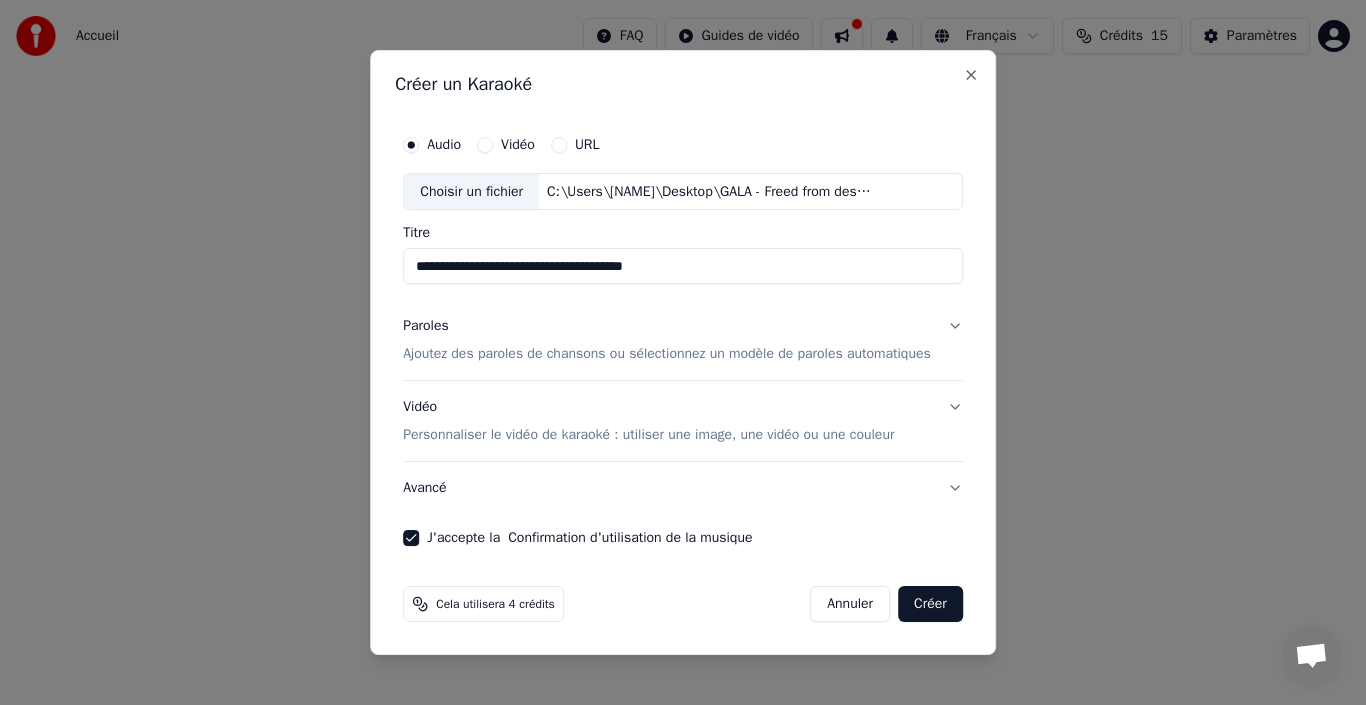 click on "Créer" at bounding box center (930, 604) 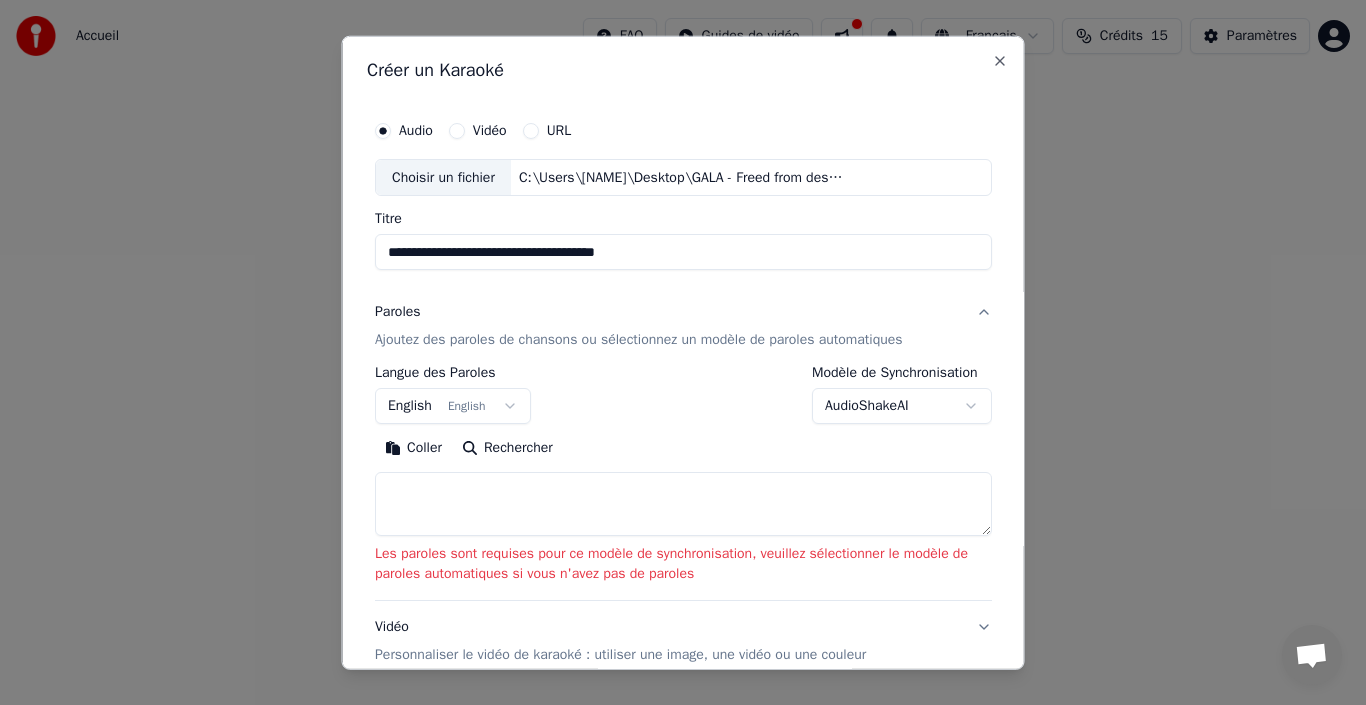 click at bounding box center (683, 504) 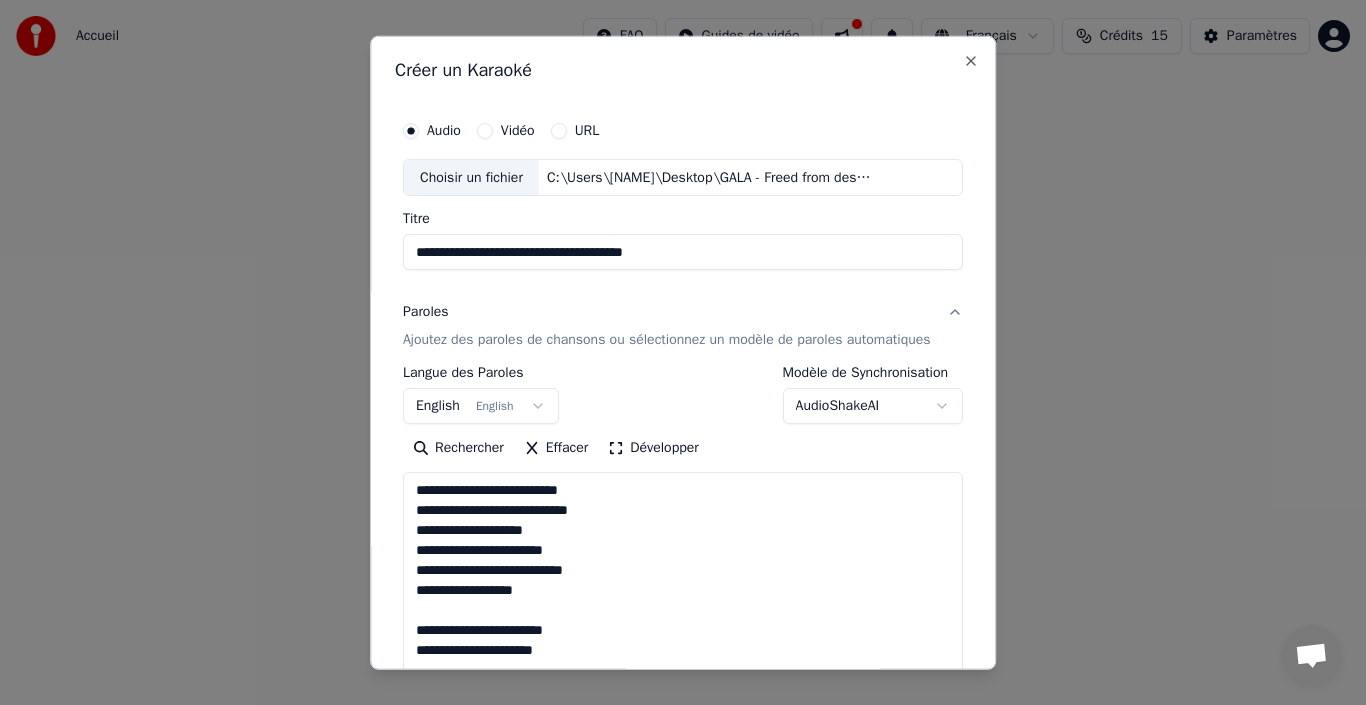 scroll, scrollTop: 405, scrollLeft: 0, axis: vertical 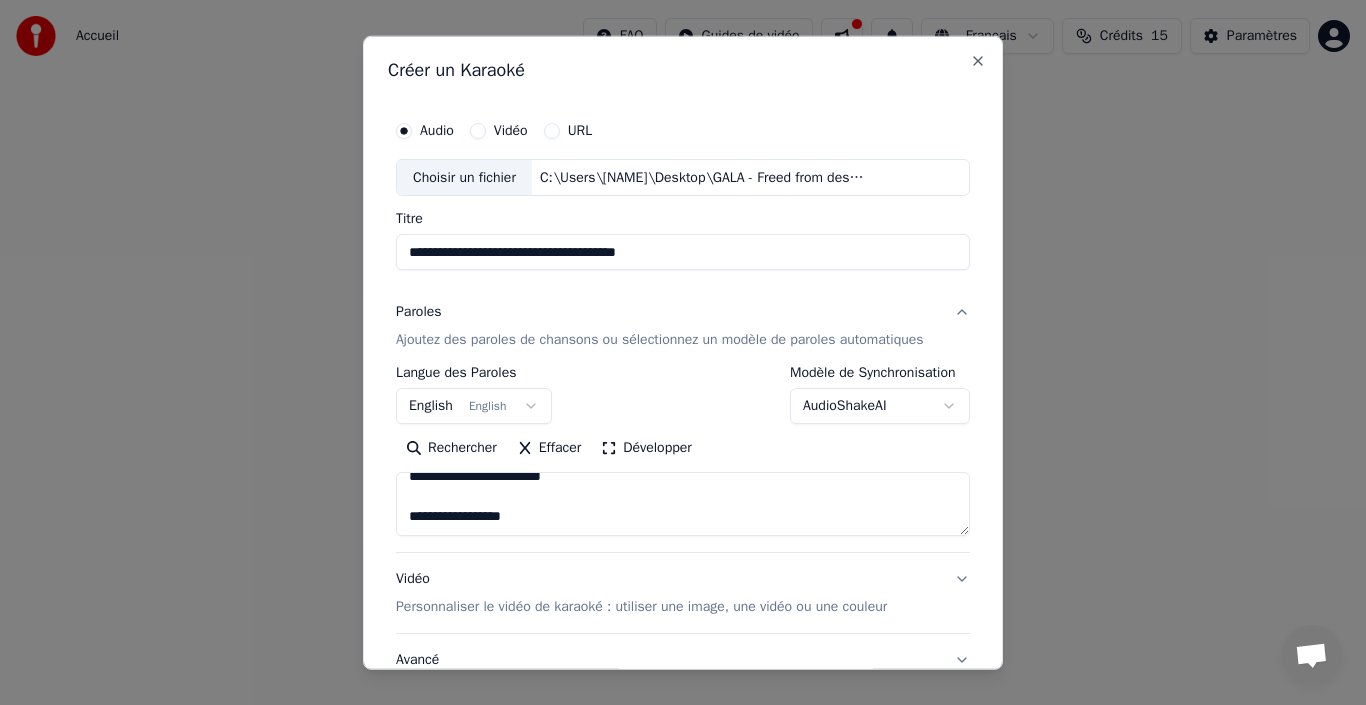 click on "**********" at bounding box center [683, 504] 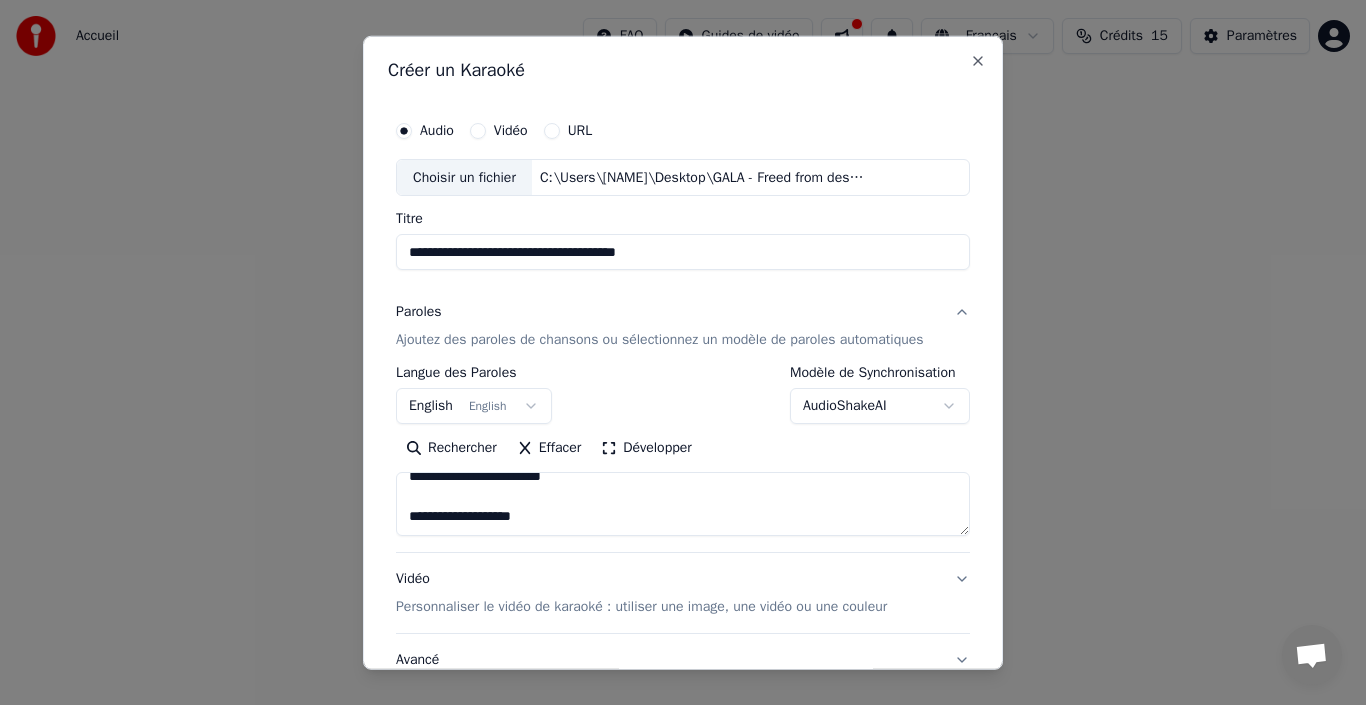 paste on "**********" 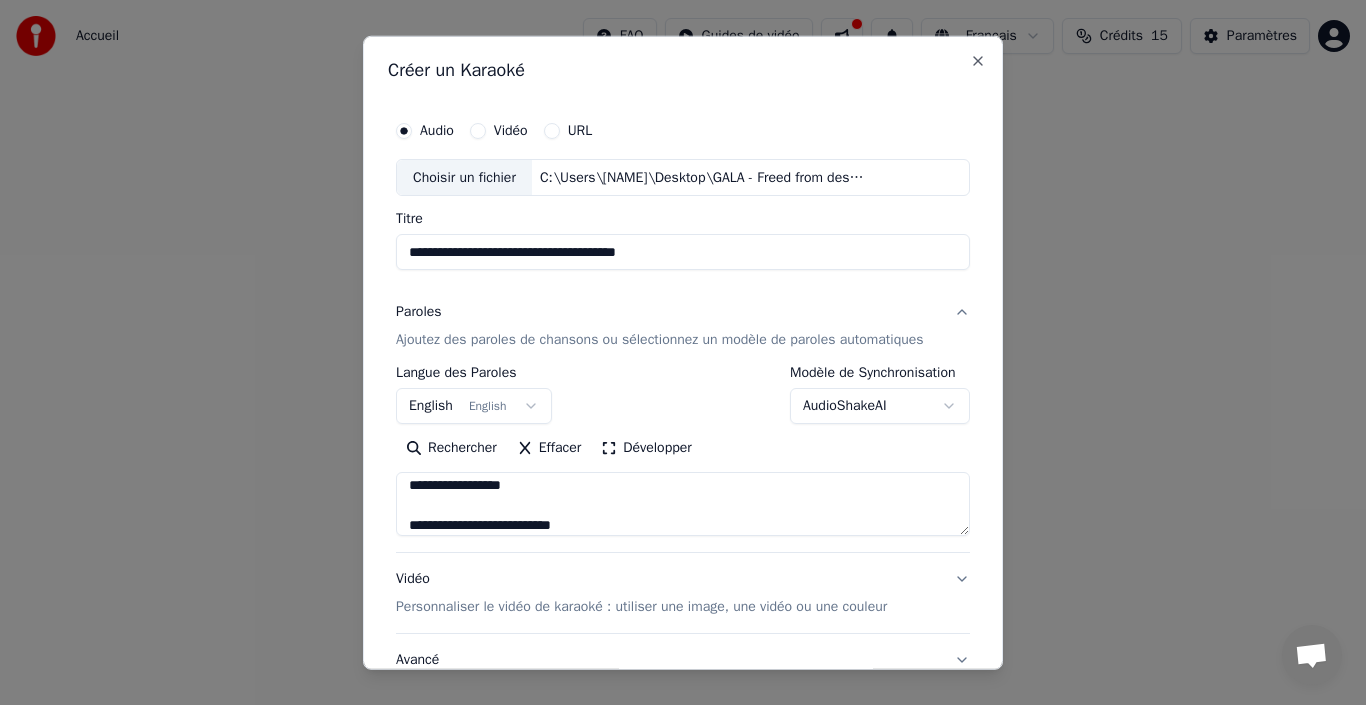 scroll, scrollTop: 885, scrollLeft: 0, axis: vertical 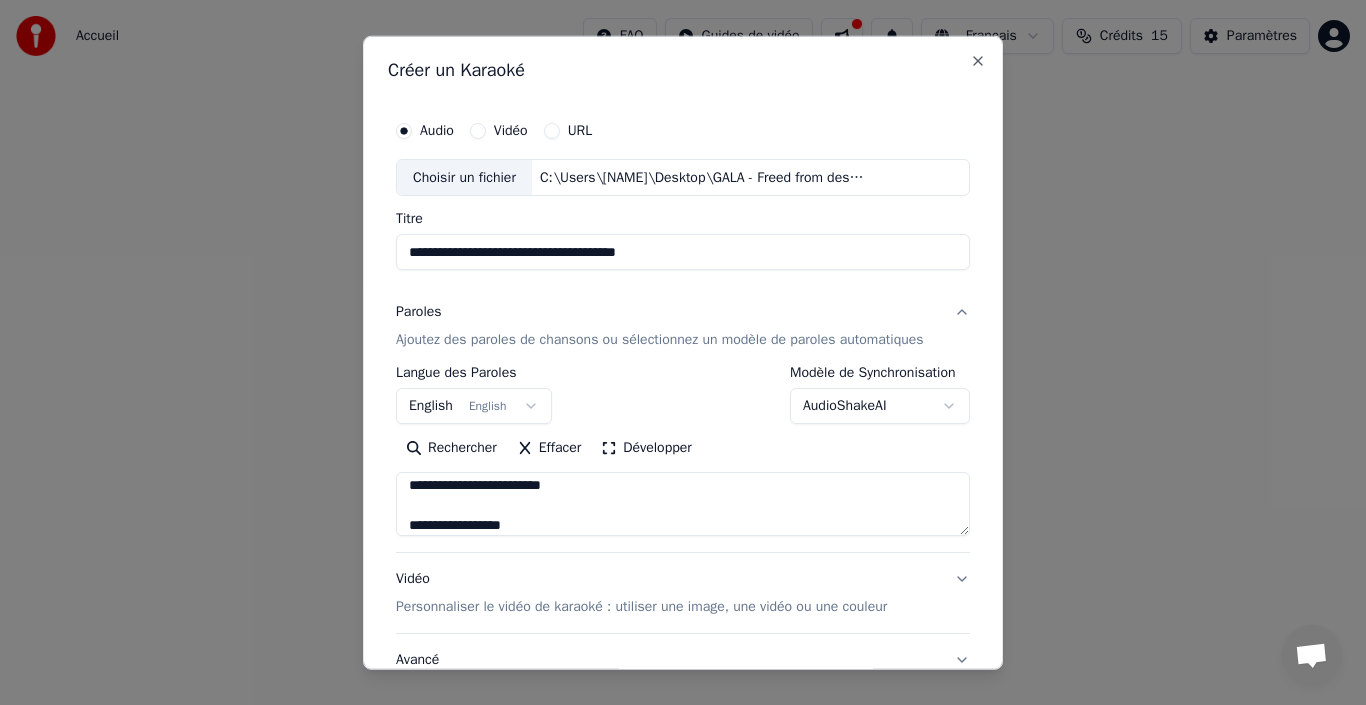 type on "**********" 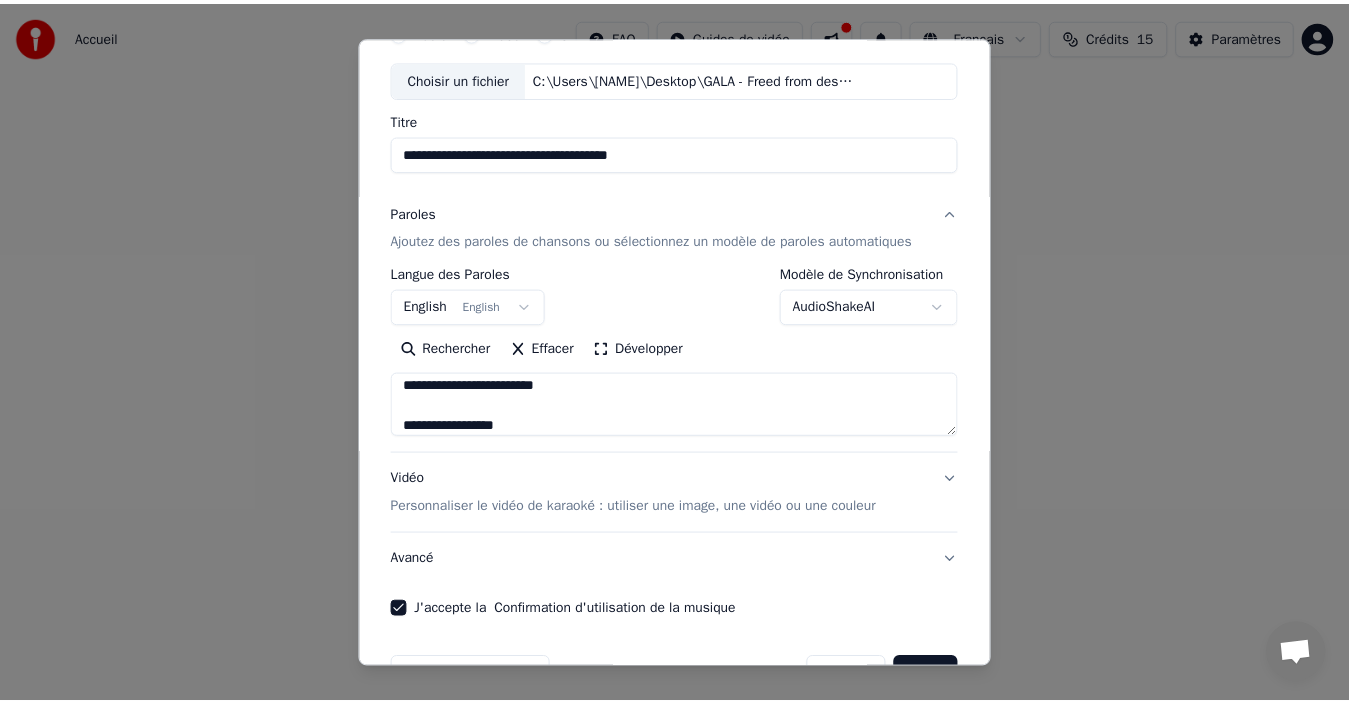scroll, scrollTop: 157, scrollLeft: 0, axis: vertical 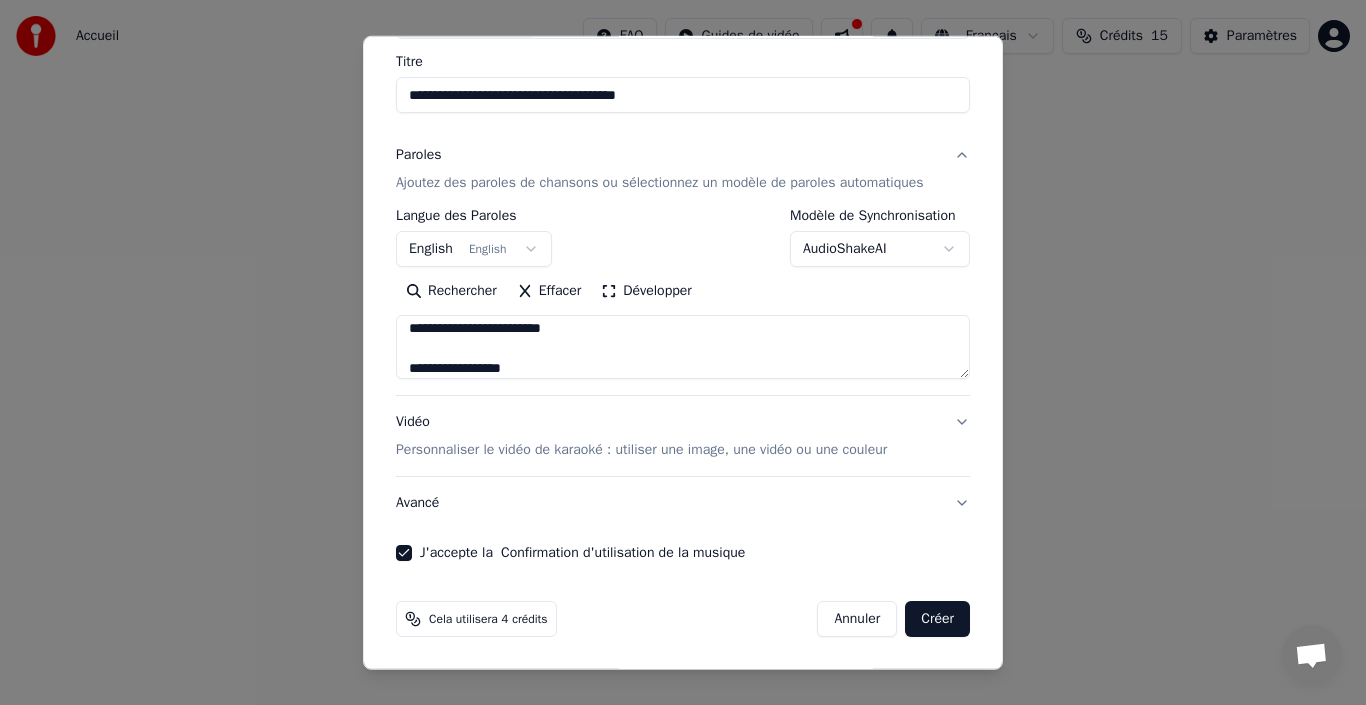 click on "Créer" at bounding box center (937, 619) 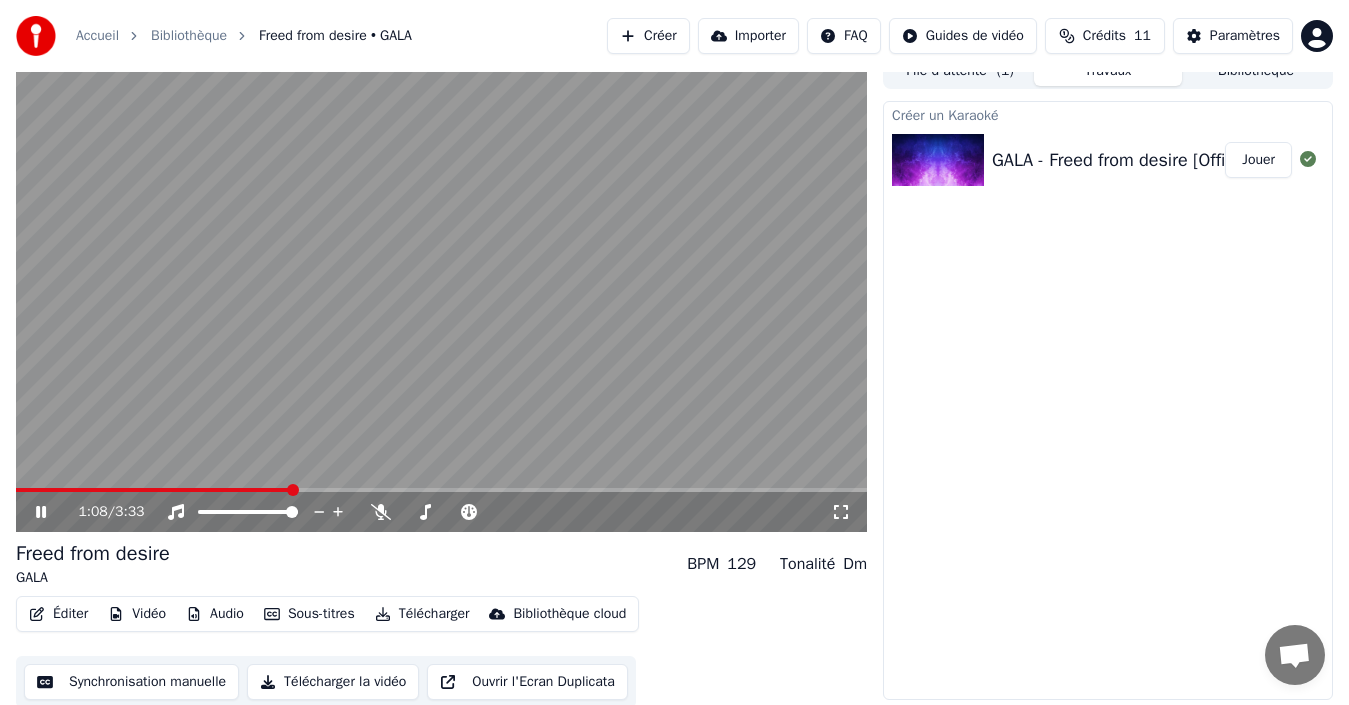 scroll, scrollTop: 0, scrollLeft: 0, axis: both 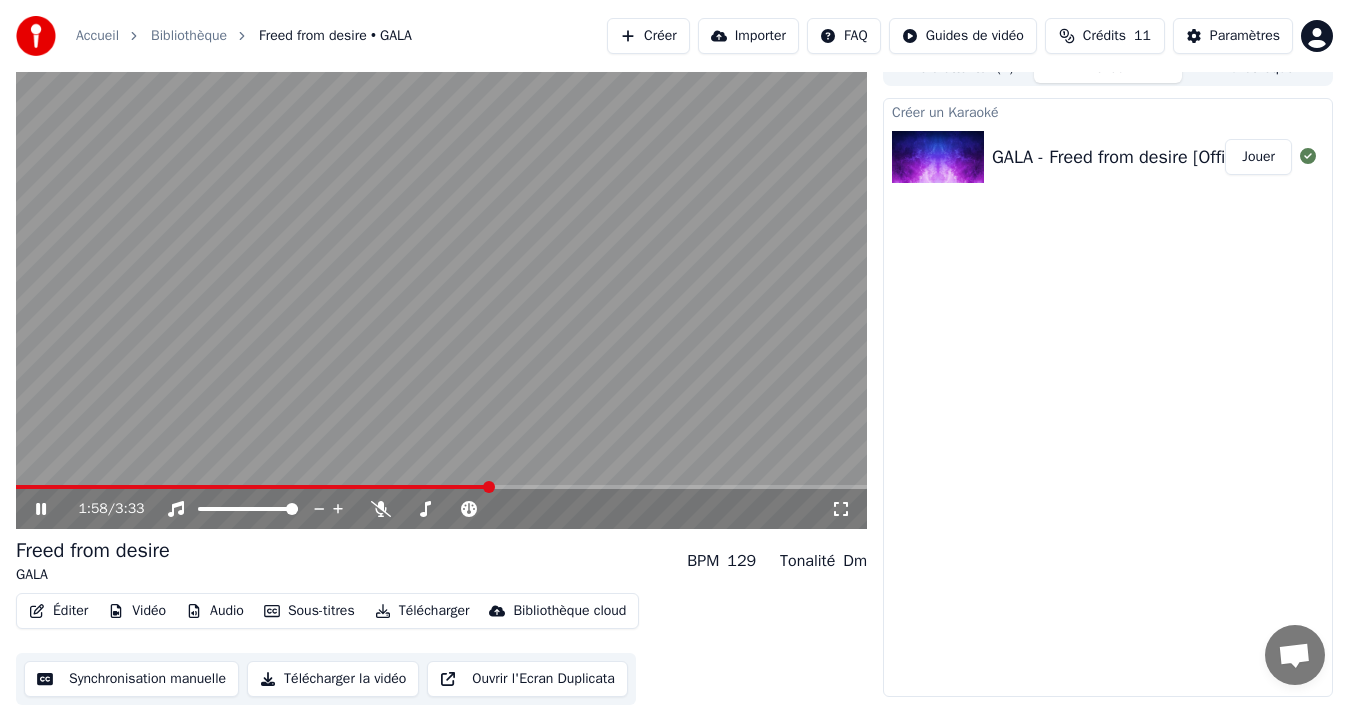 click 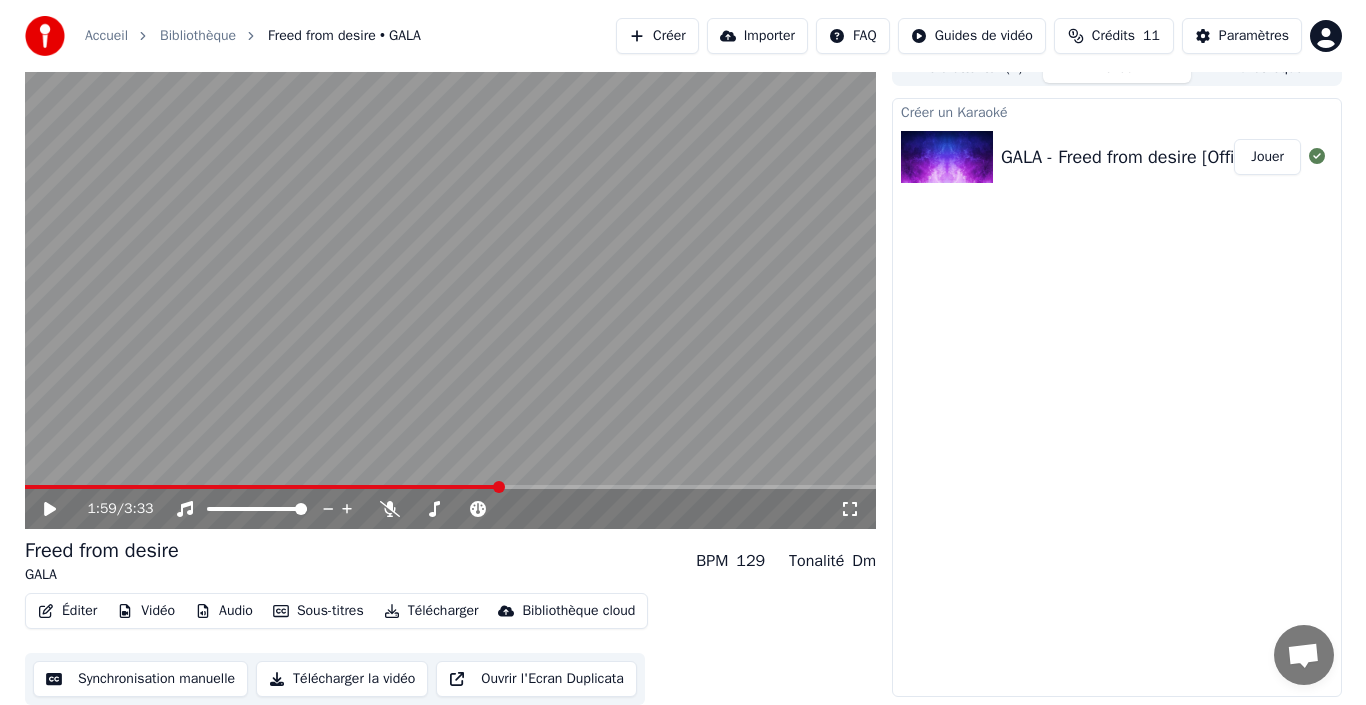 scroll, scrollTop: 0, scrollLeft: 0, axis: both 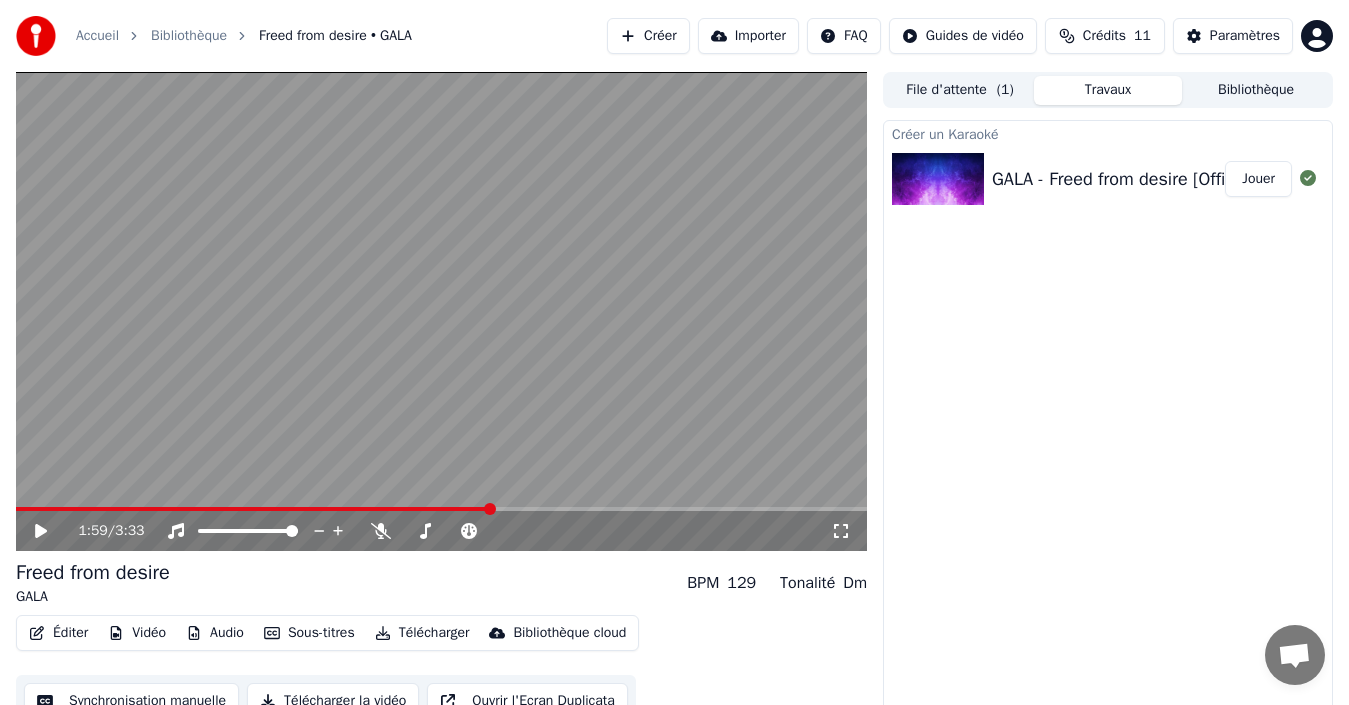click on "Créer" at bounding box center [648, 36] 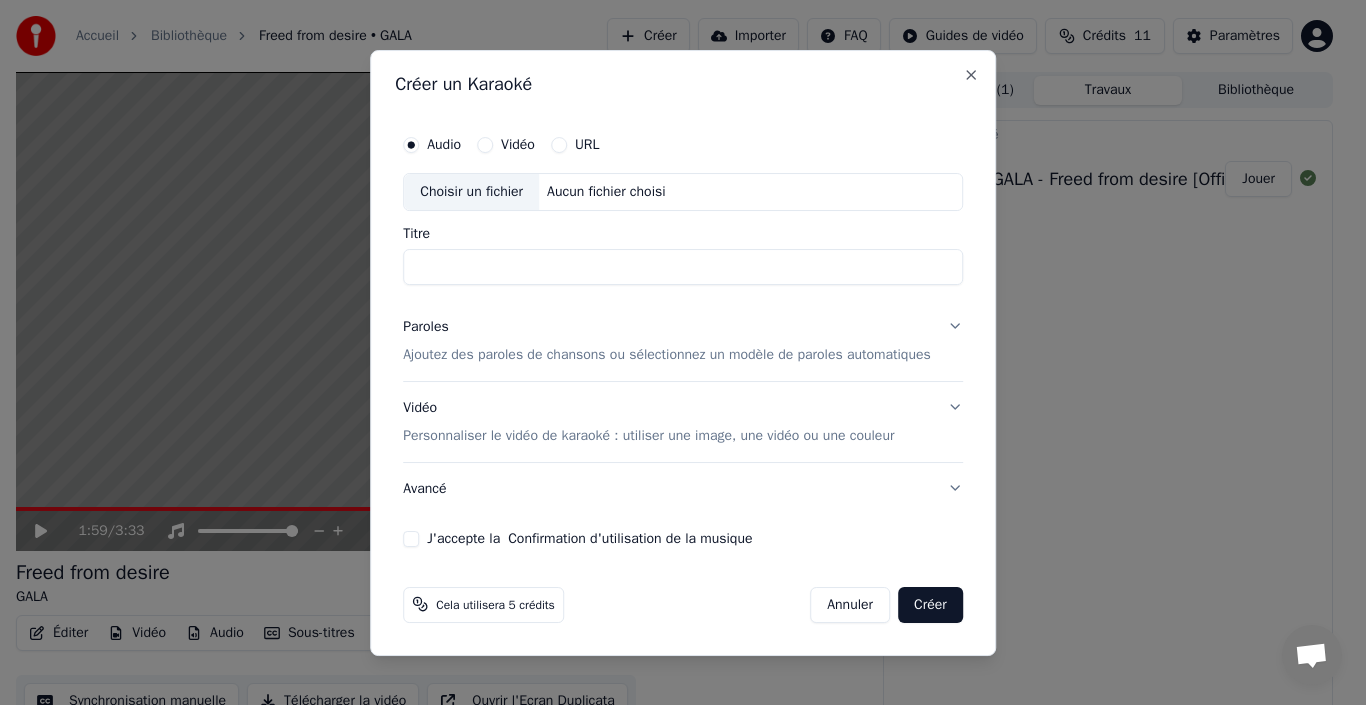 click on "Paroles Ajoutez des paroles de chansons ou sélectionnez un modèle de paroles automatiques" at bounding box center [683, 341] 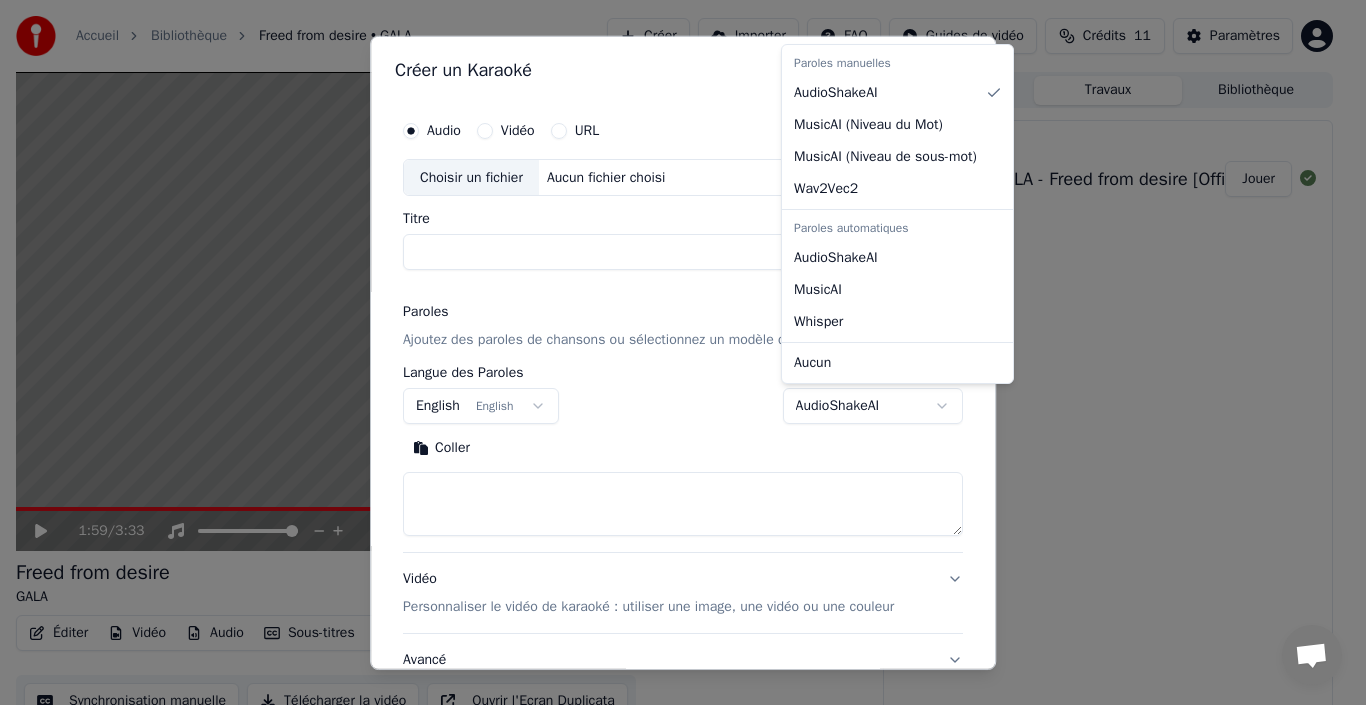 click on "**********" at bounding box center [674, 352] 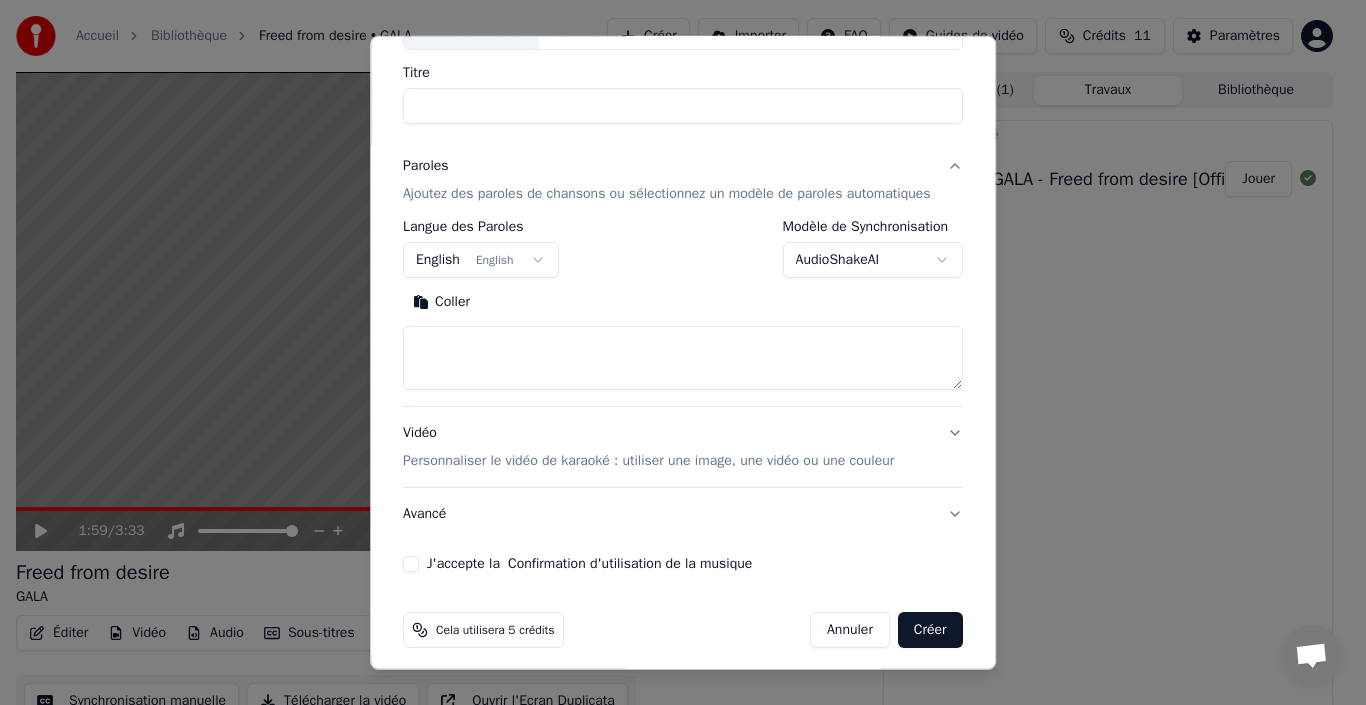 scroll, scrollTop: 154, scrollLeft: 0, axis: vertical 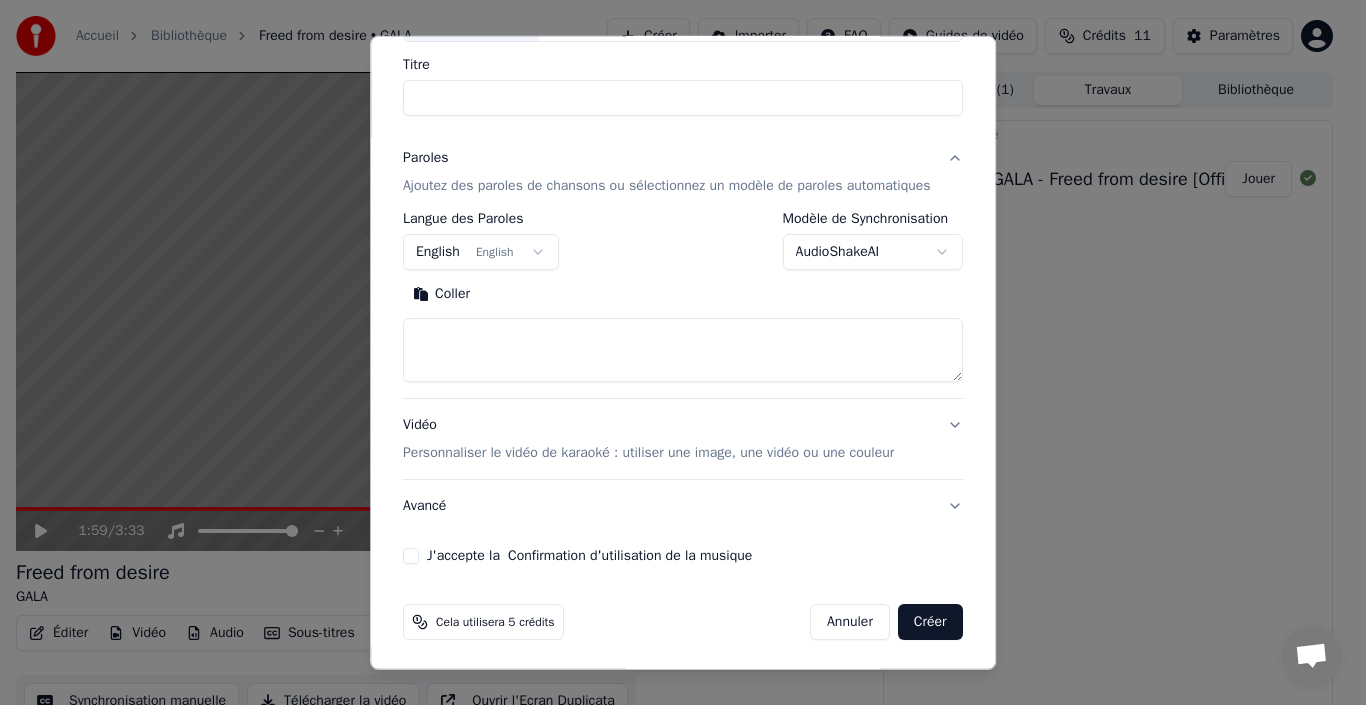 click on "Avancé" at bounding box center (683, 506) 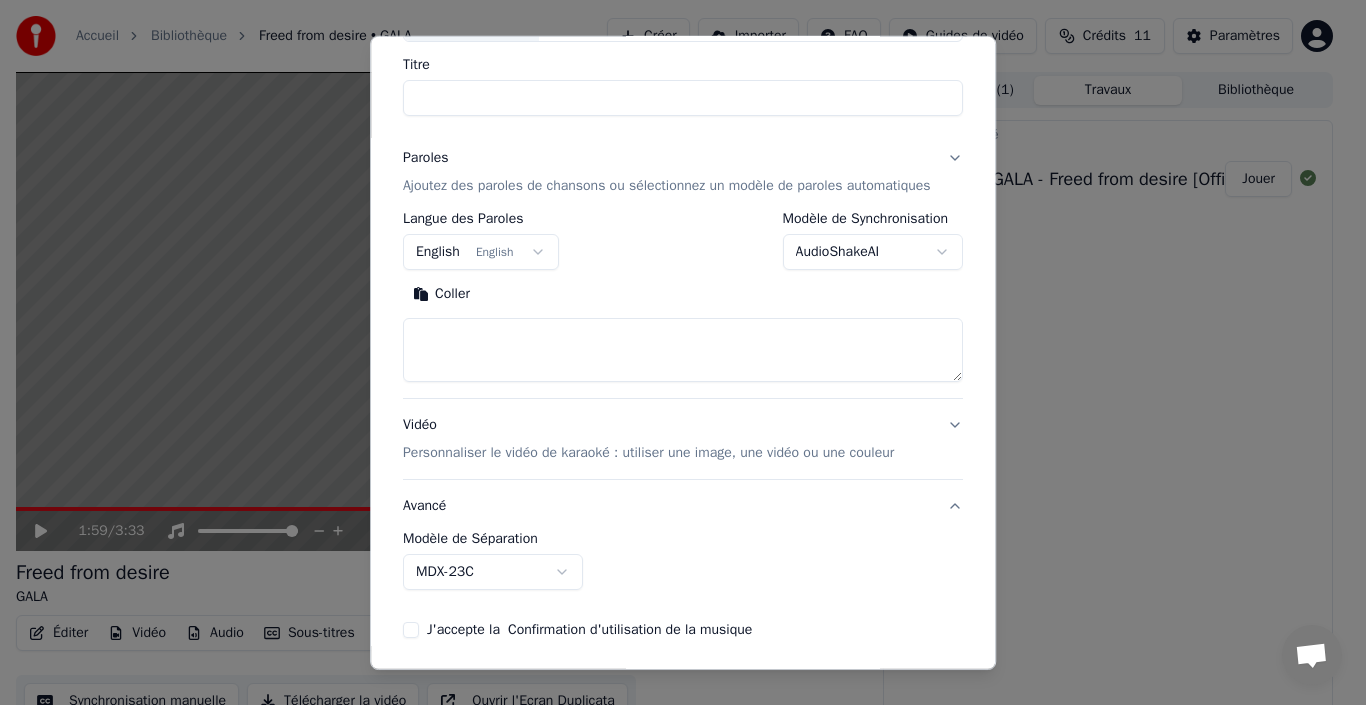 scroll, scrollTop: 45, scrollLeft: 0, axis: vertical 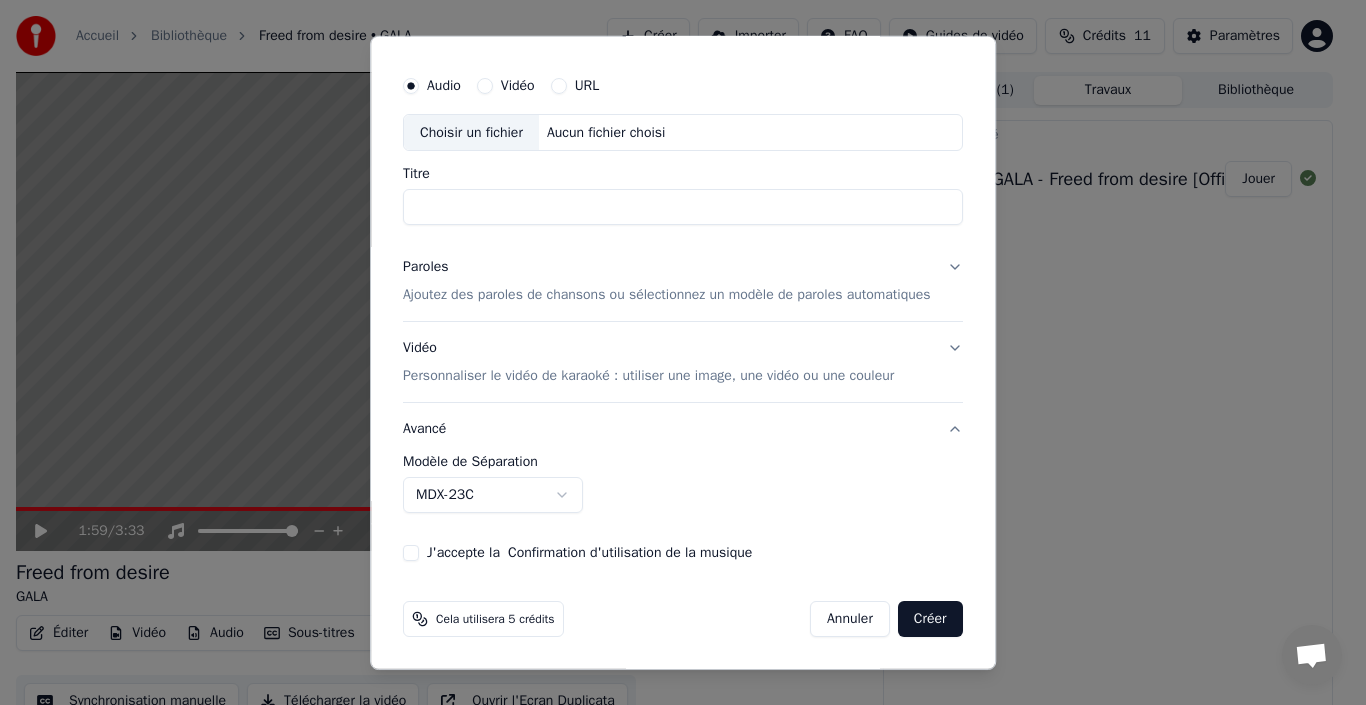 click on "**********" at bounding box center (674, 352) 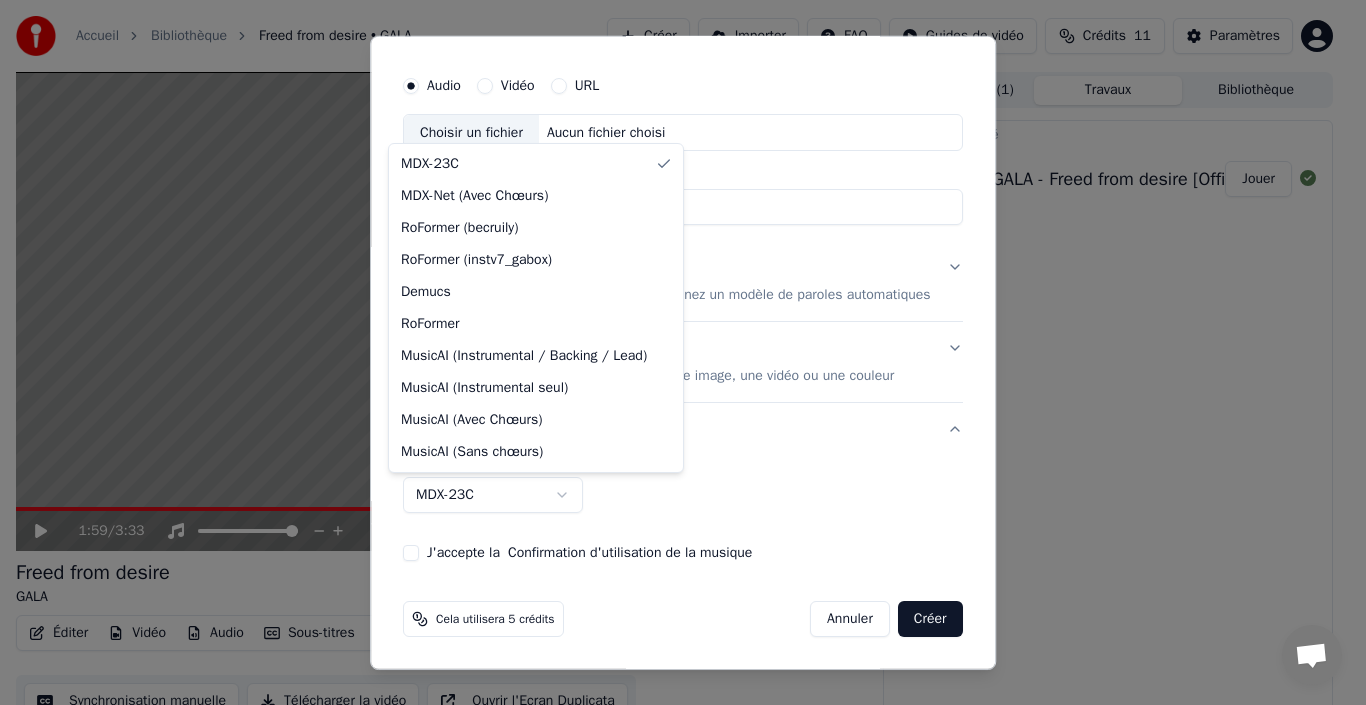 click on "**********" at bounding box center (674, 352) 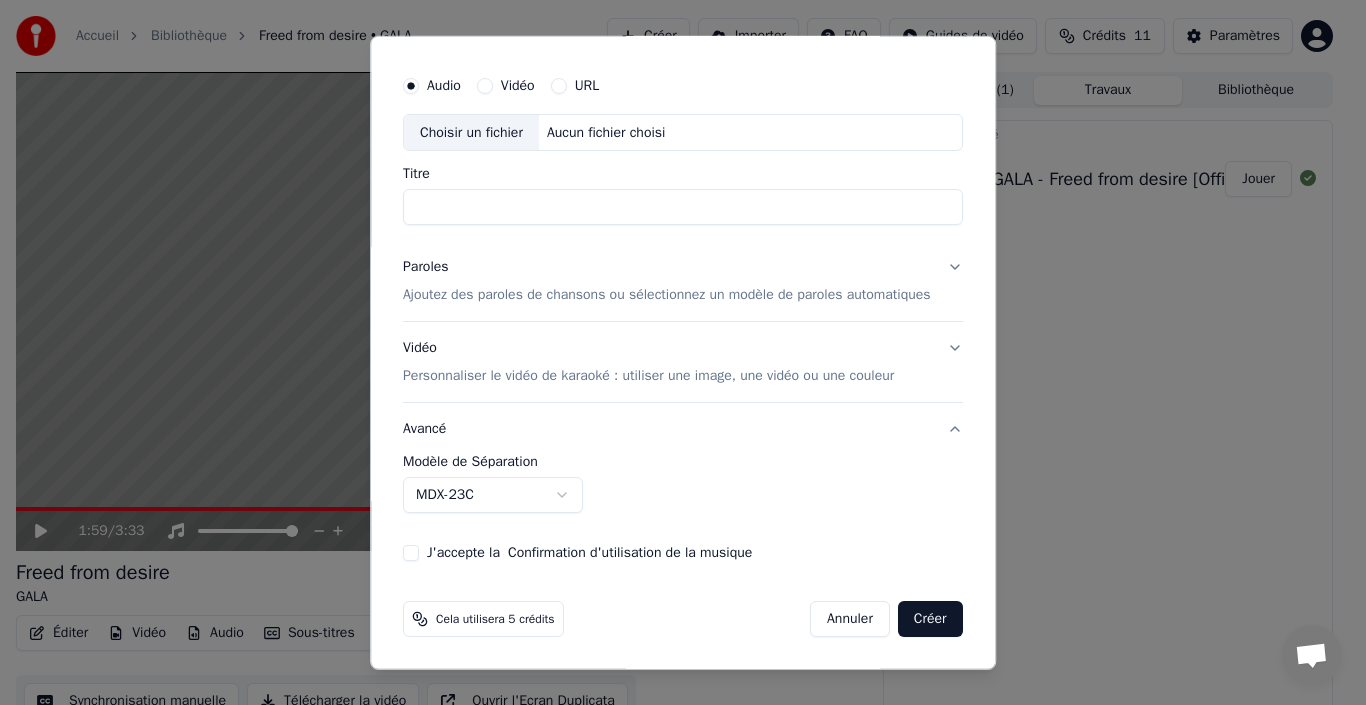 click on "Annuler" at bounding box center (850, 619) 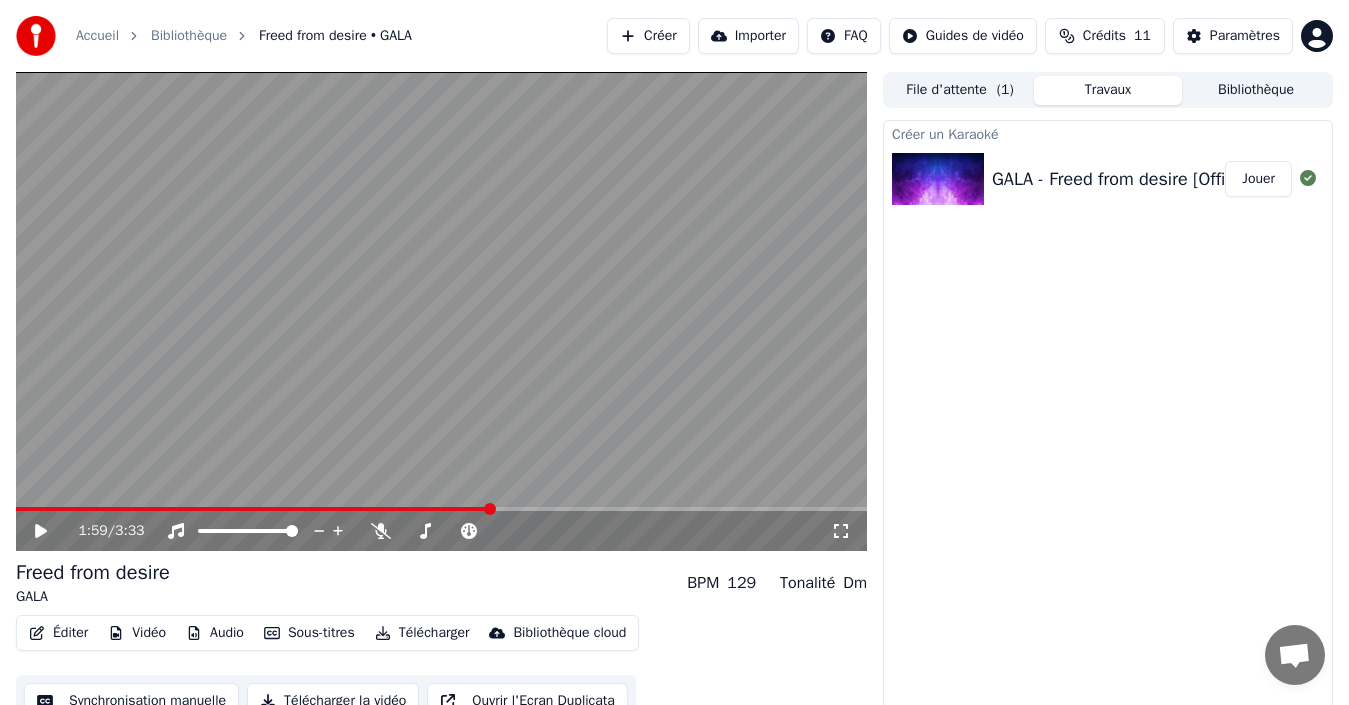 click on "Jouer" at bounding box center (1258, 179) 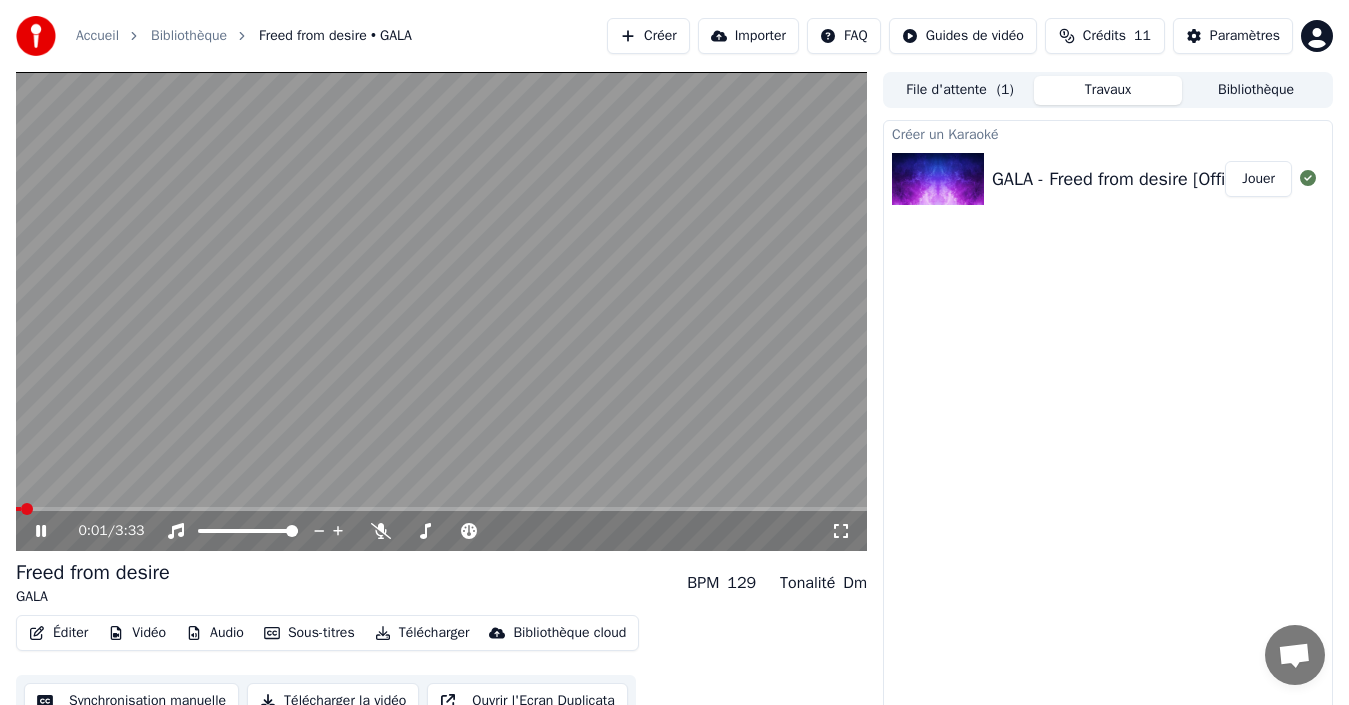 click at bounding box center (441, 509) 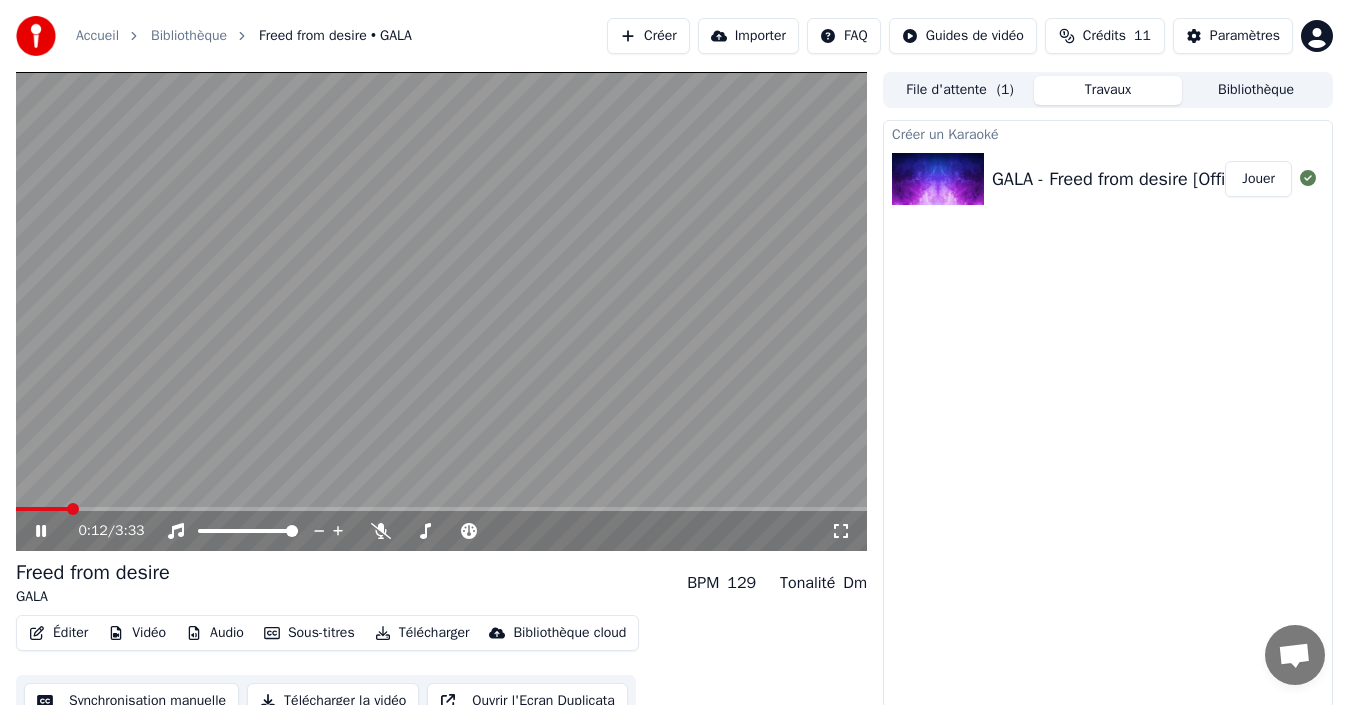 click at bounding box center [441, 509] 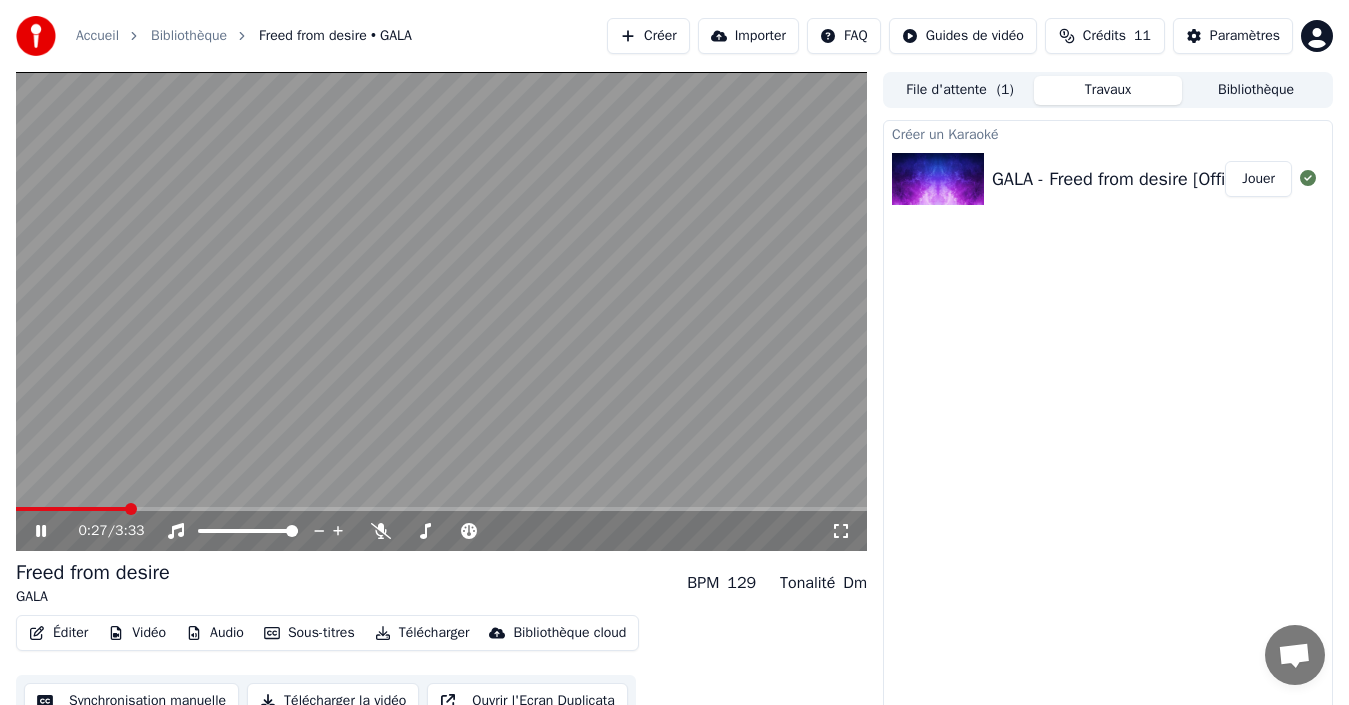click on "File d'attente ( 1 )" at bounding box center [960, 90] 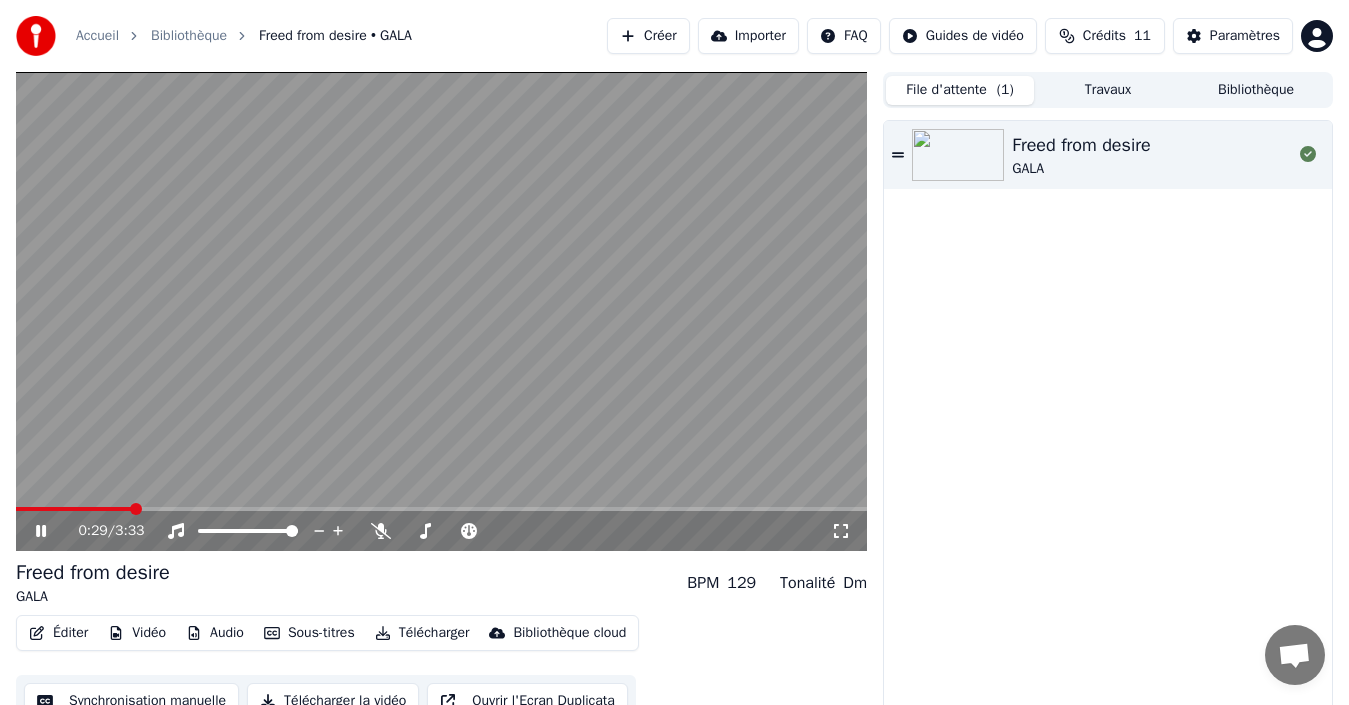 click on "File d'attente ( 1 )" at bounding box center [960, 90] 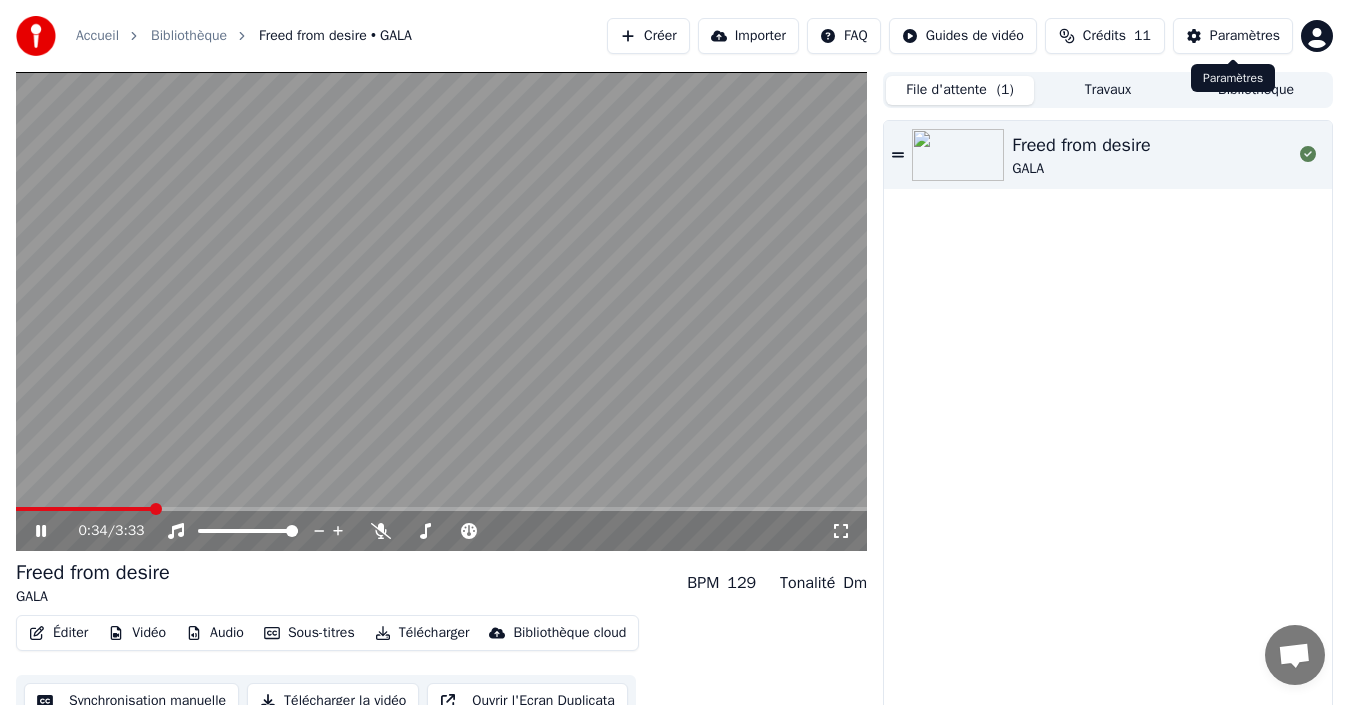 click on "Paramètres" at bounding box center (1245, 36) 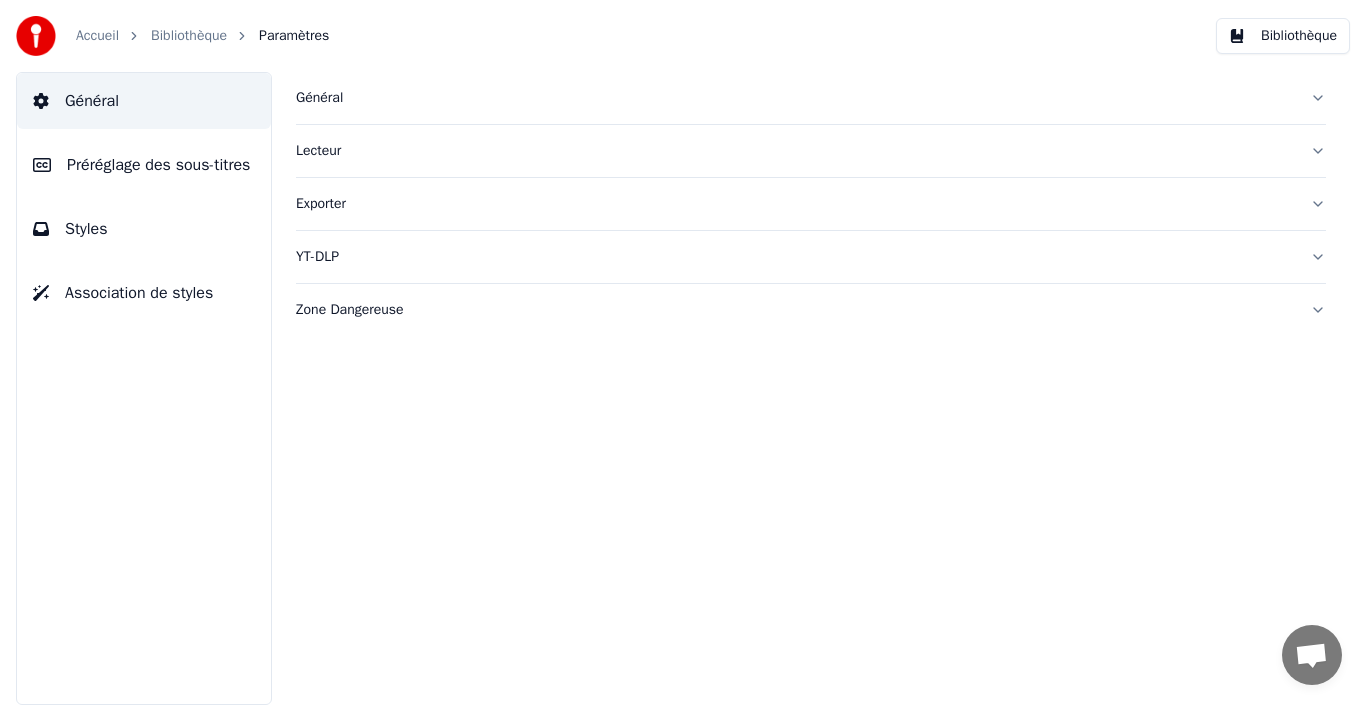 click on "Accueil Bibliothèque Paramètres" at bounding box center [172, 36] 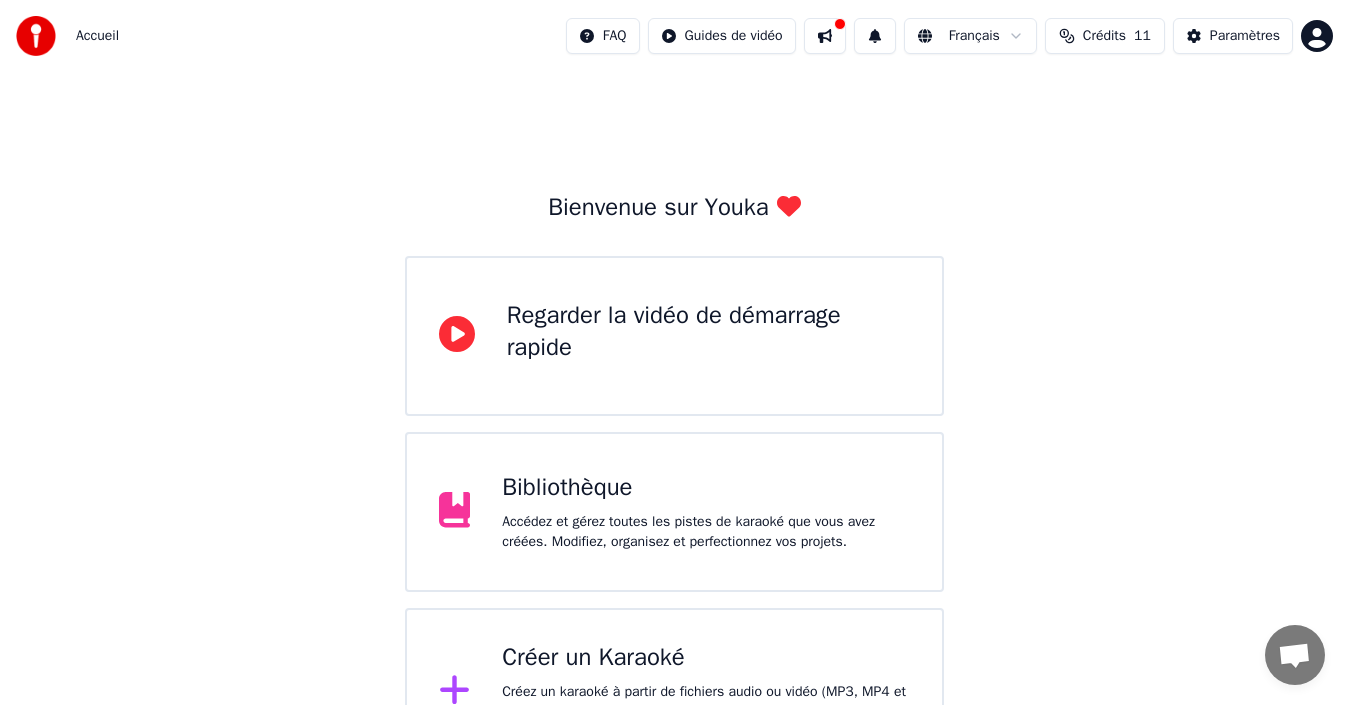 click 